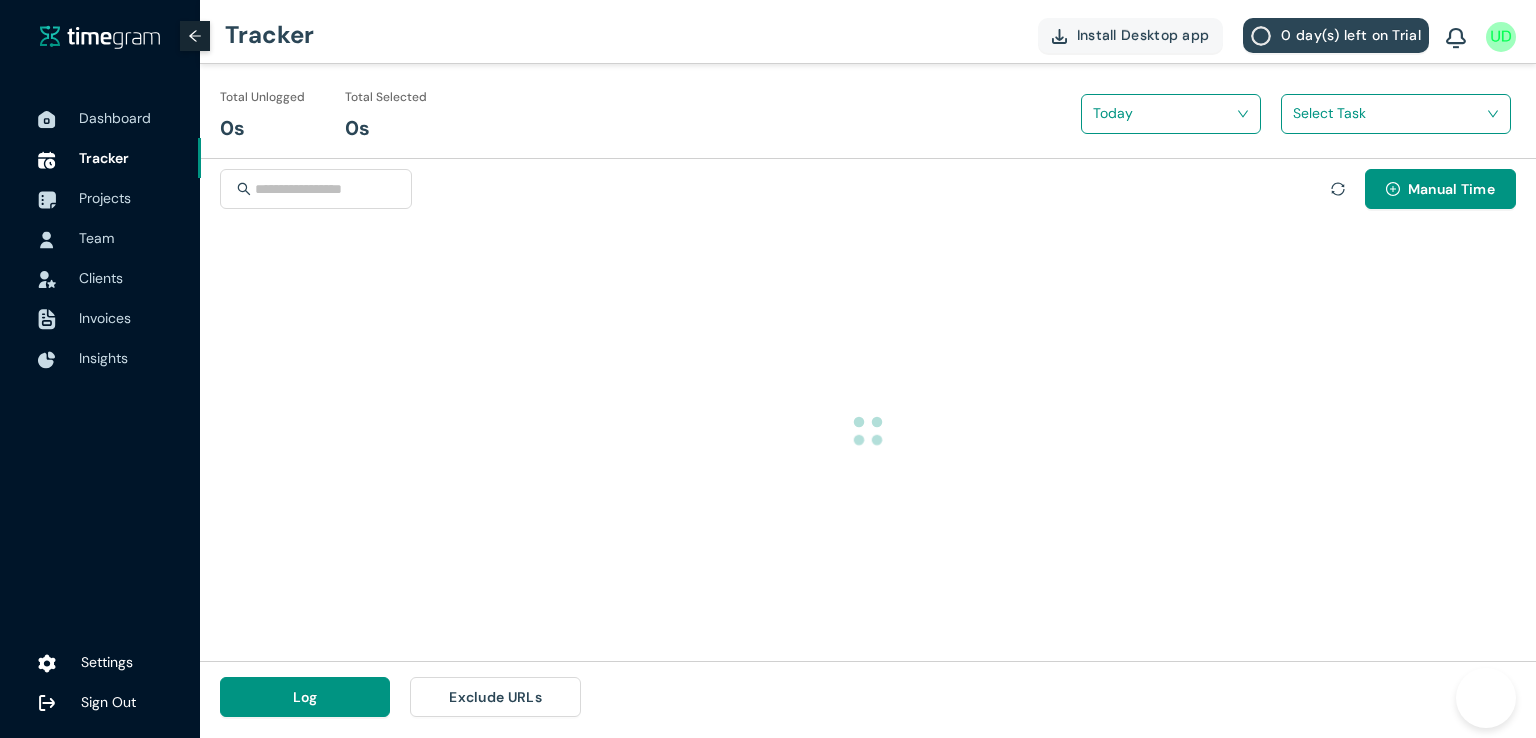scroll, scrollTop: 0, scrollLeft: 0, axis: both 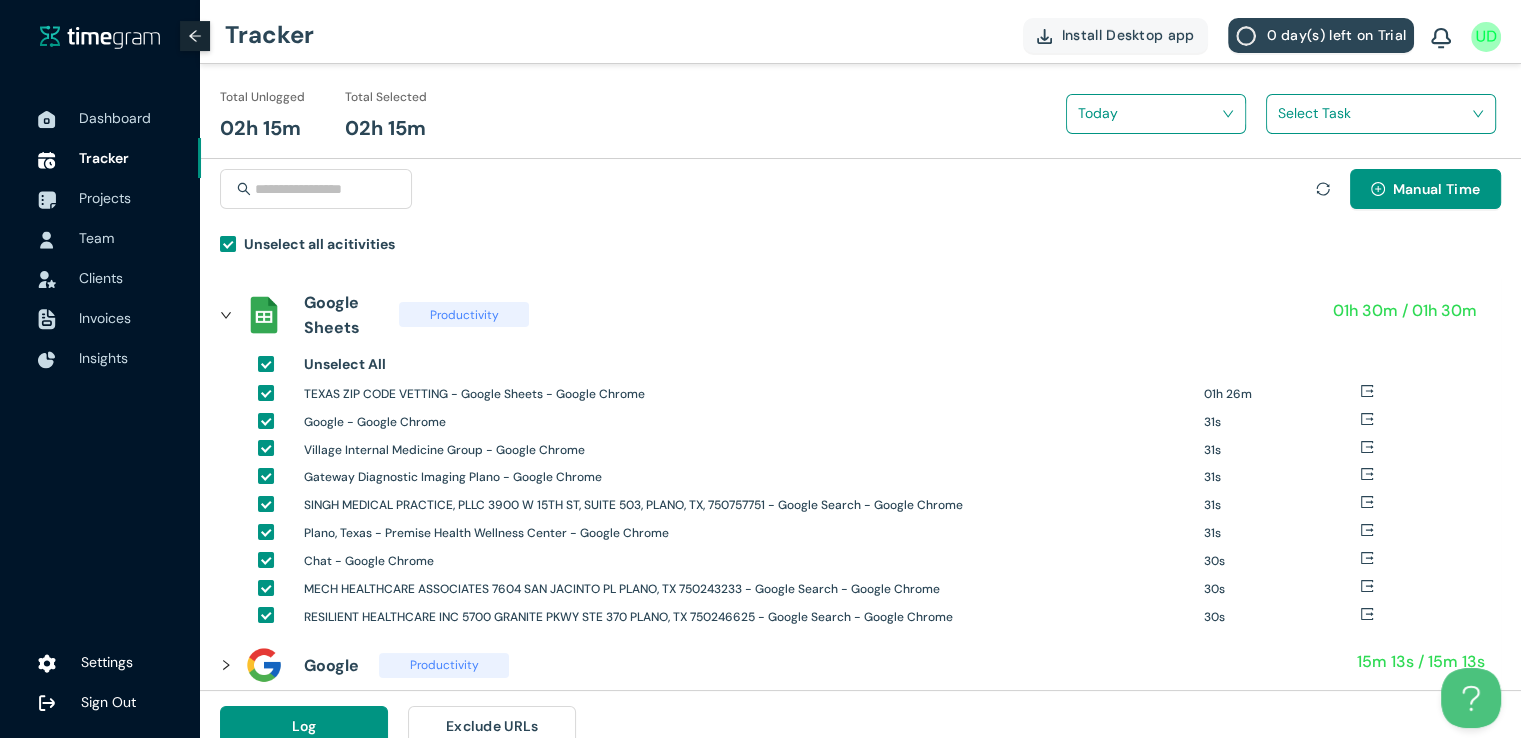 click at bounding box center (1374, 113) 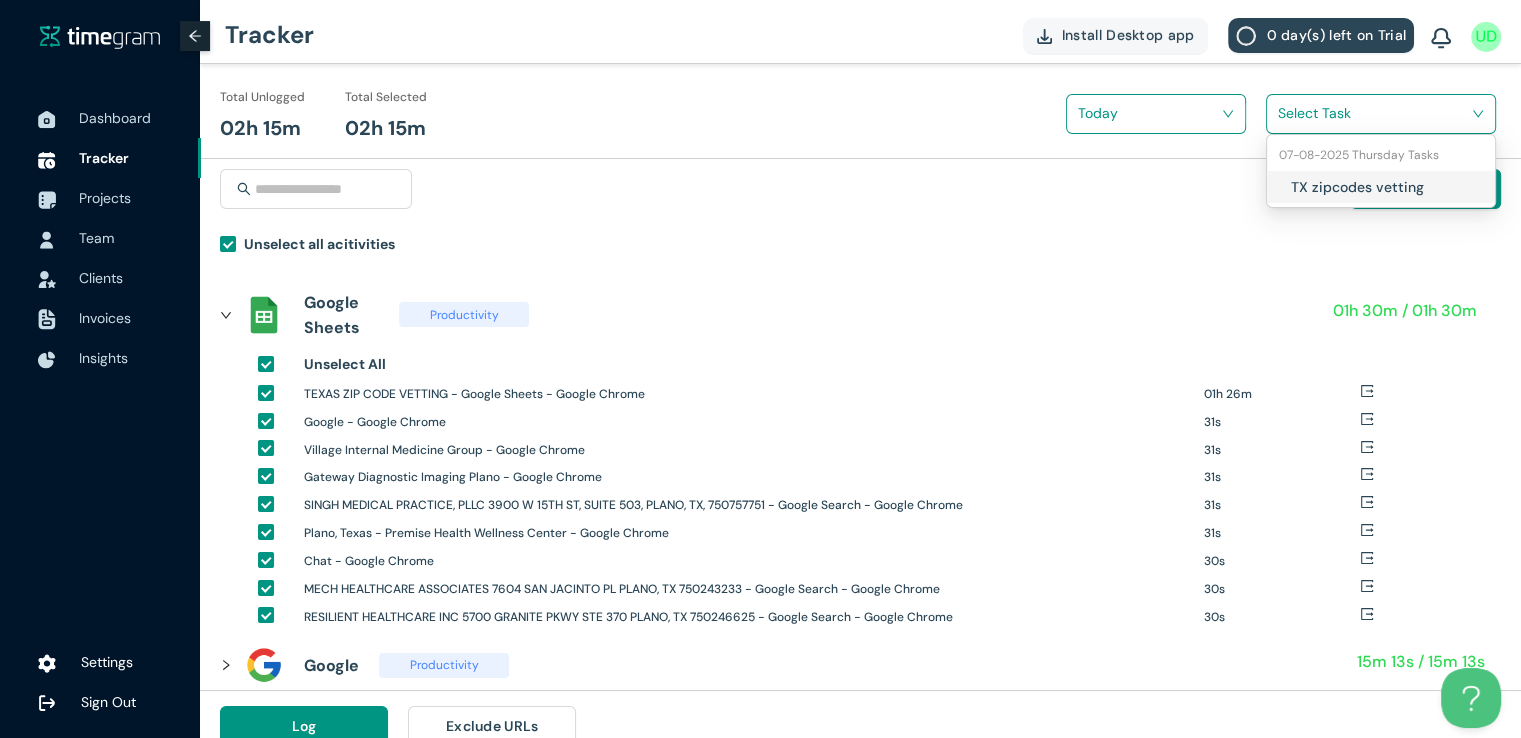 click on "[STATE] [POSTAL_CODE] vetting" at bounding box center (1381, 187) 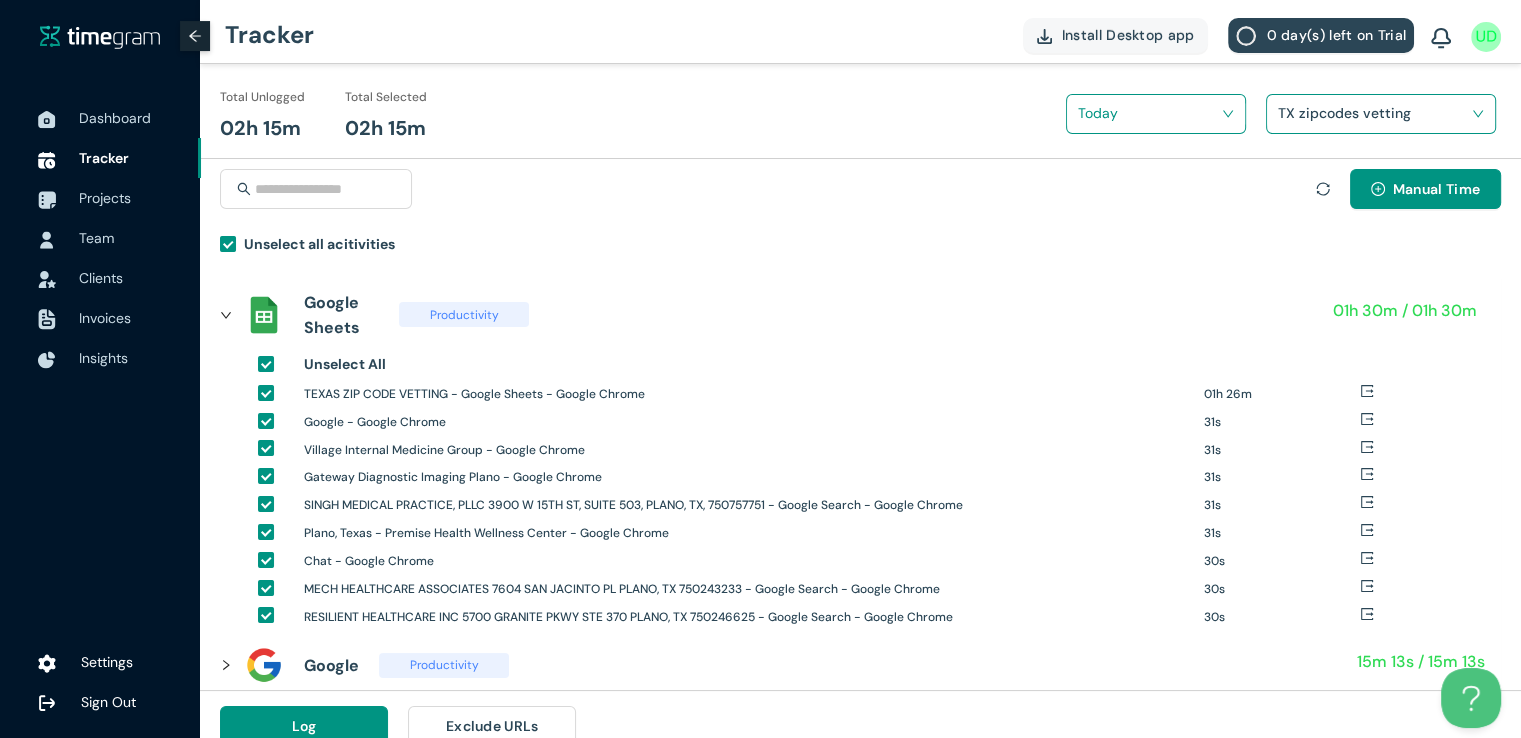 scroll, scrollTop: 23, scrollLeft: 0, axis: vertical 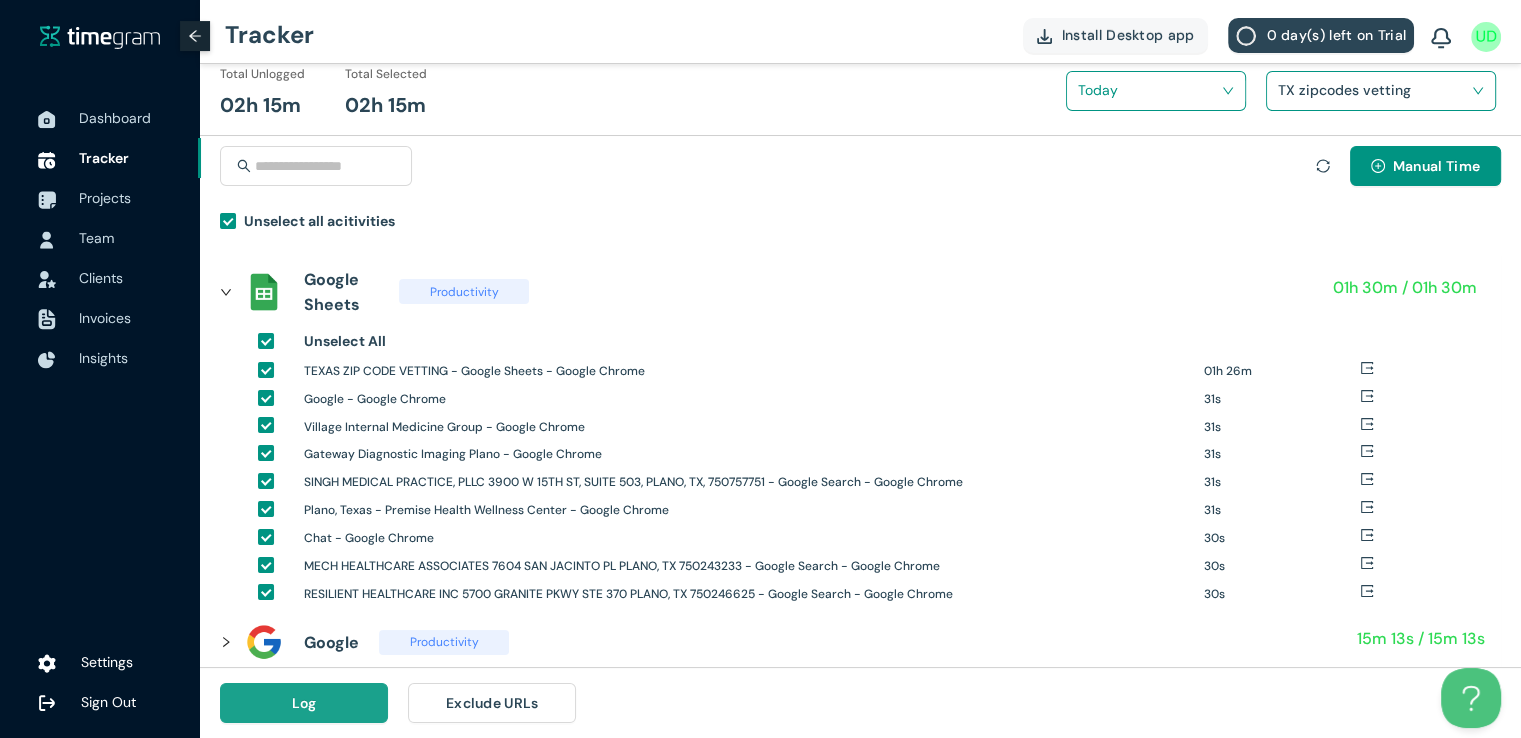 click on "Log" at bounding box center [304, 703] 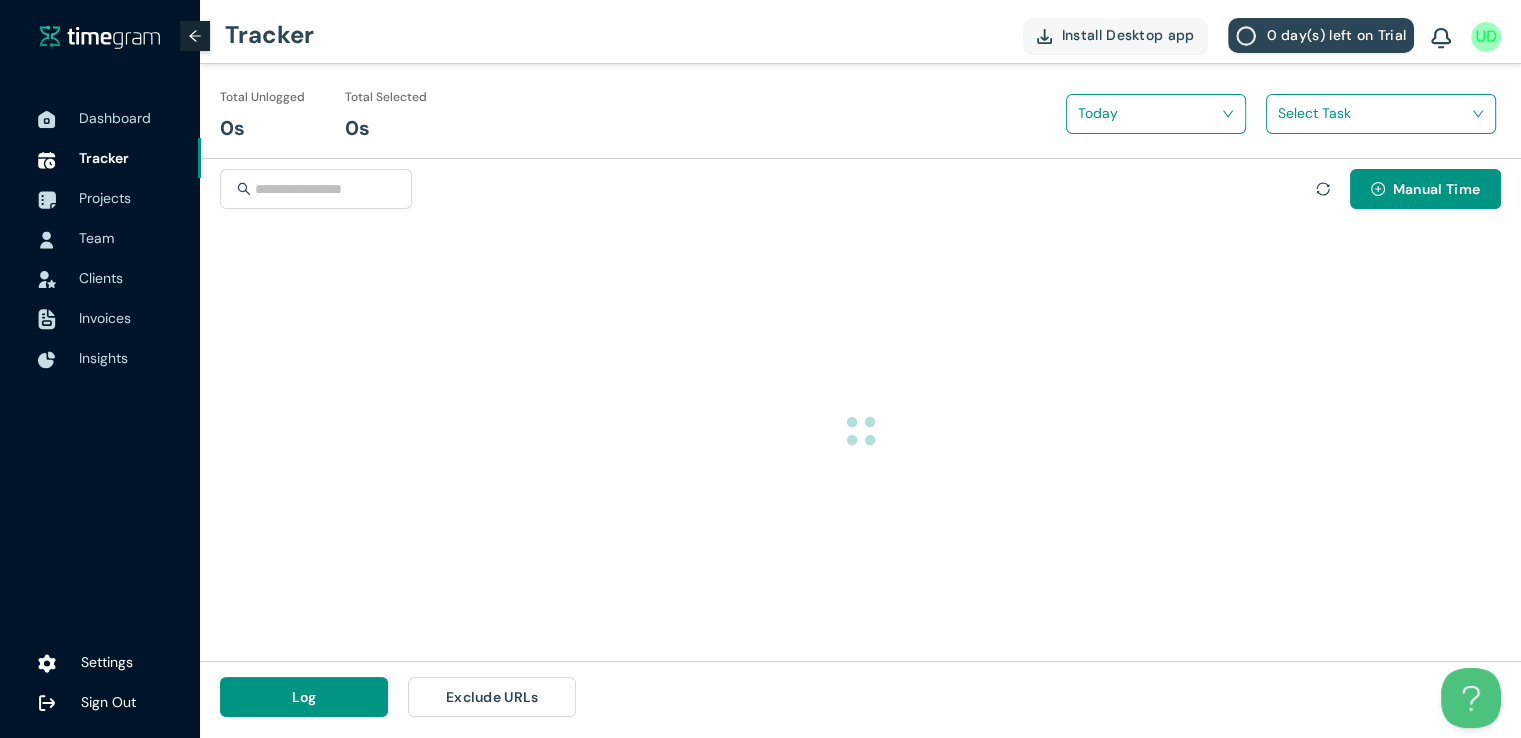 scroll, scrollTop: 0, scrollLeft: 0, axis: both 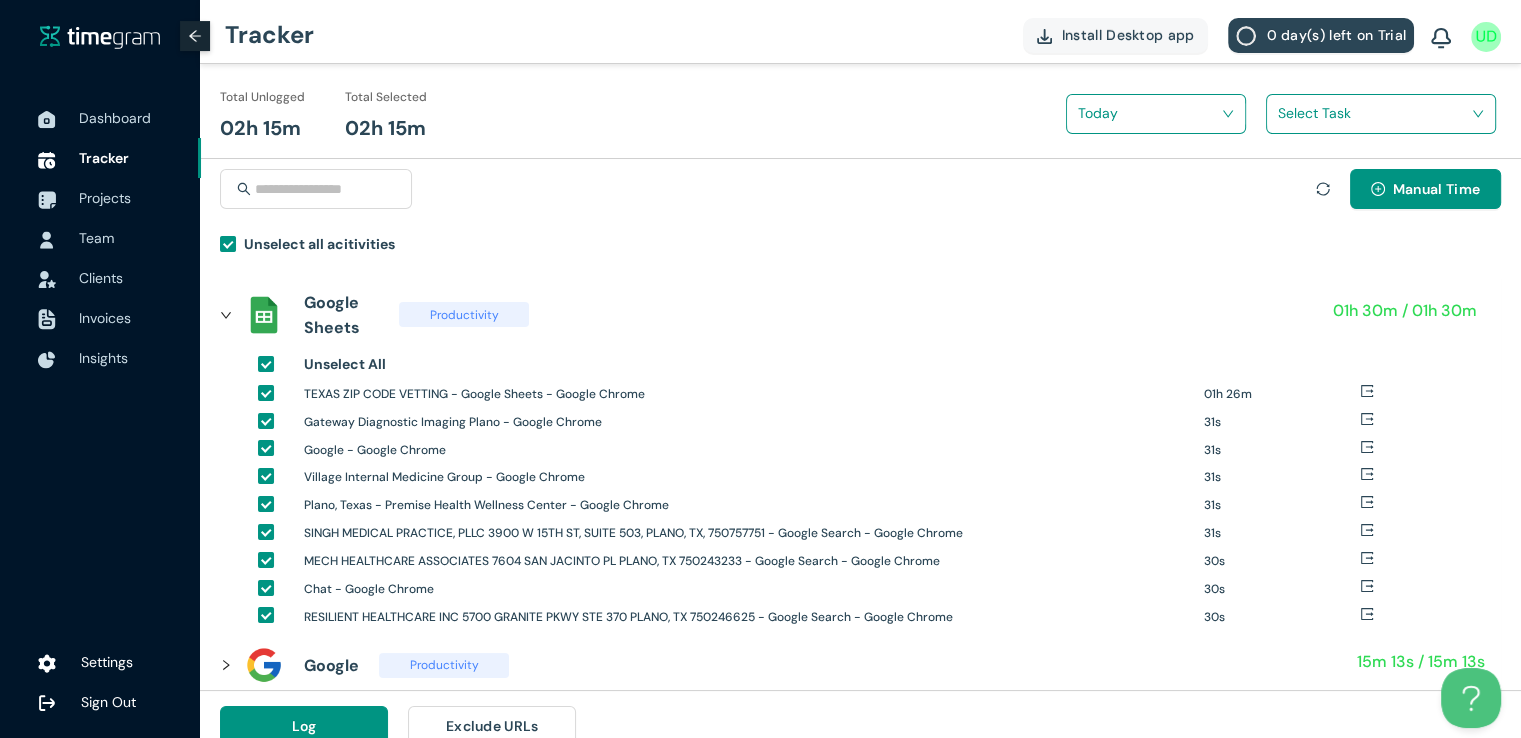 click at bounding box center [1374, 113] 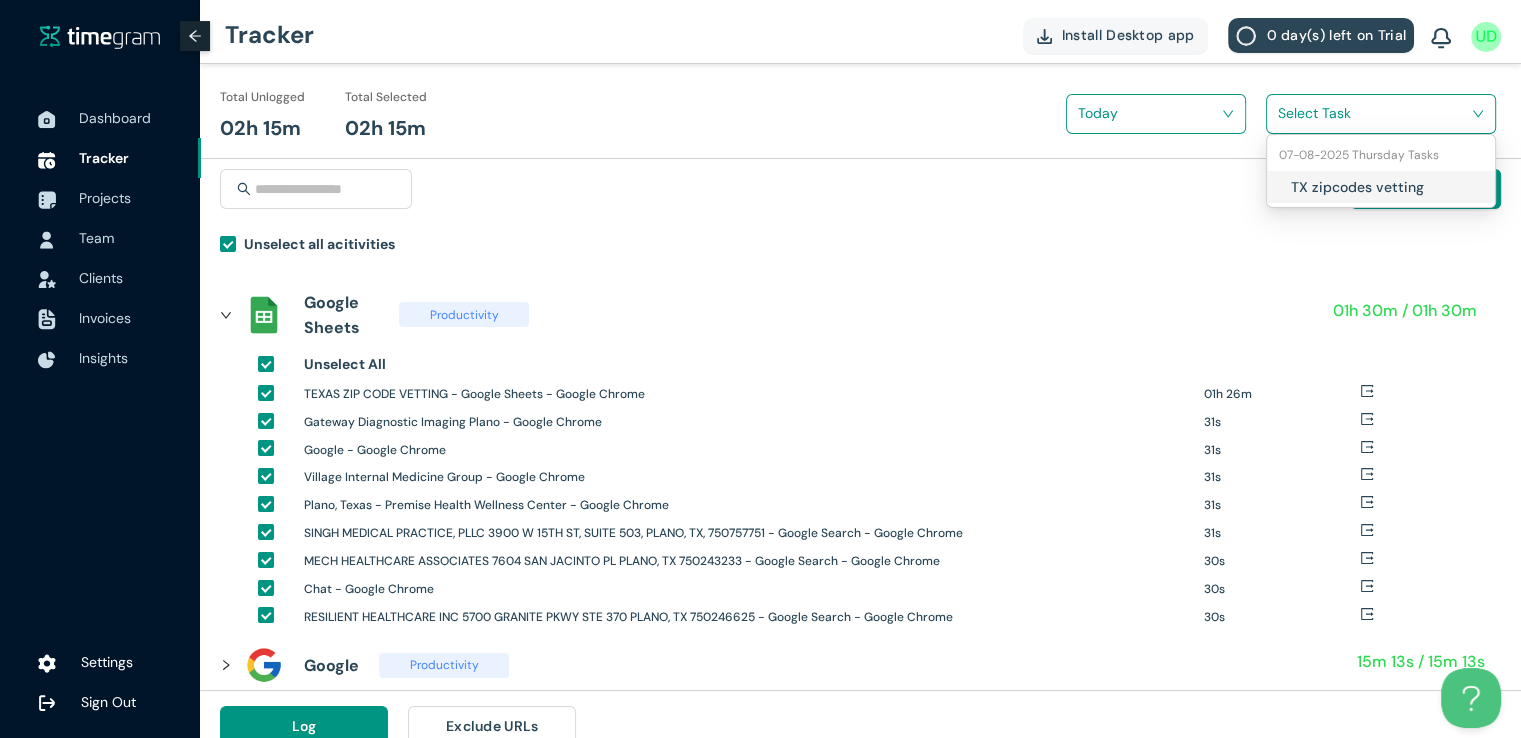 click on "[STATE] [POSTAL_CODE] vetting" at bounding box center [1381, 187] 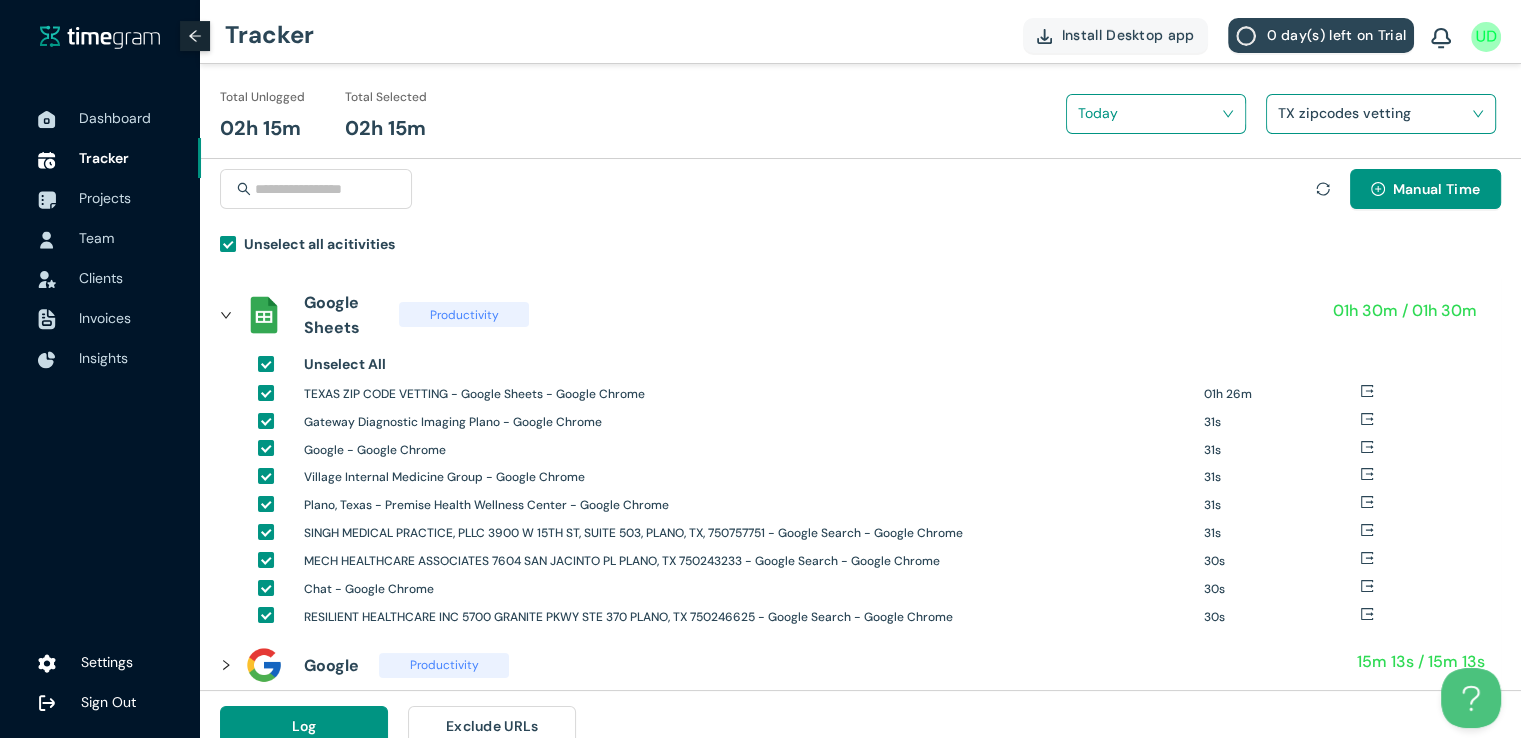 scroll, scrollTop: 23, scrollLeft: 0, axis: vertical 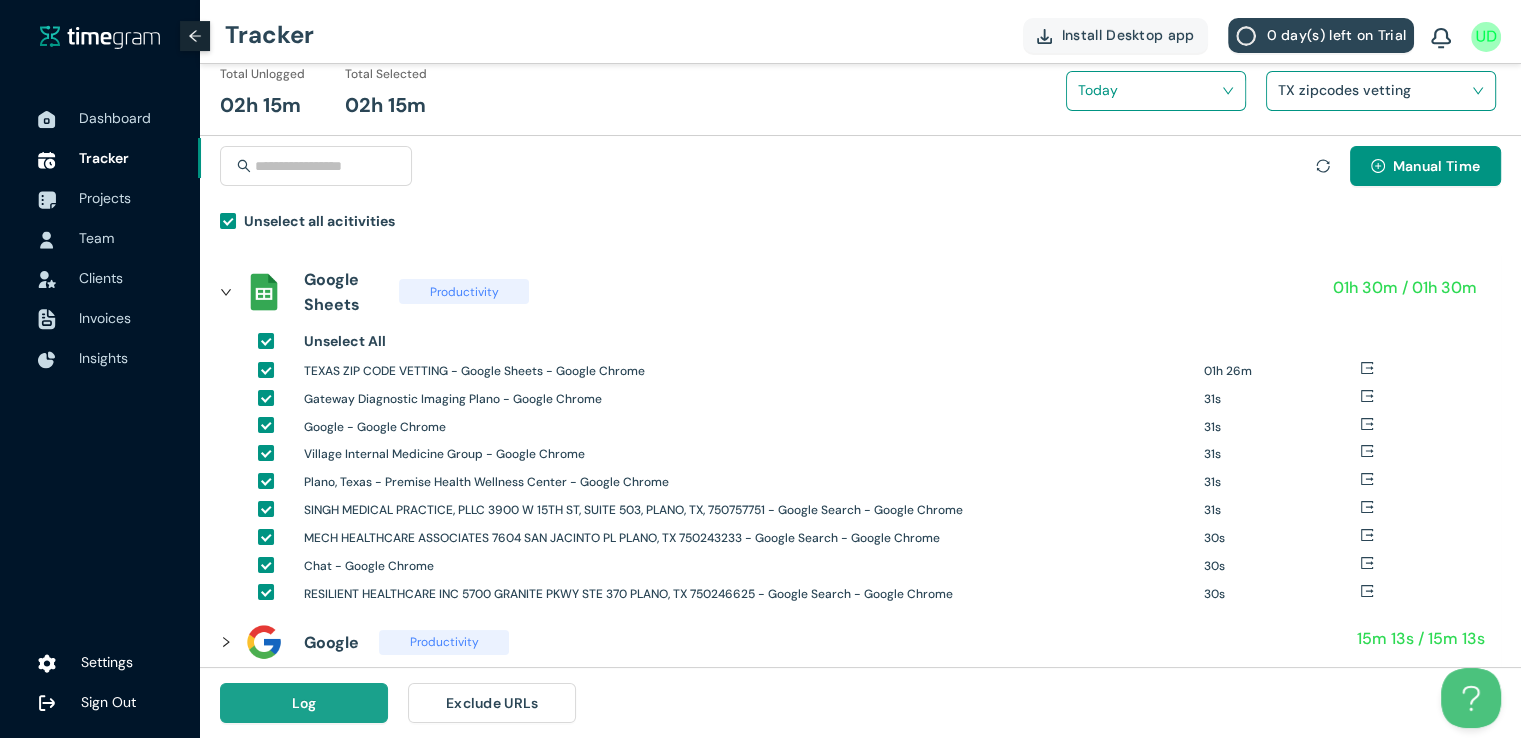 click on "Log" at bounding box center (304, 703) 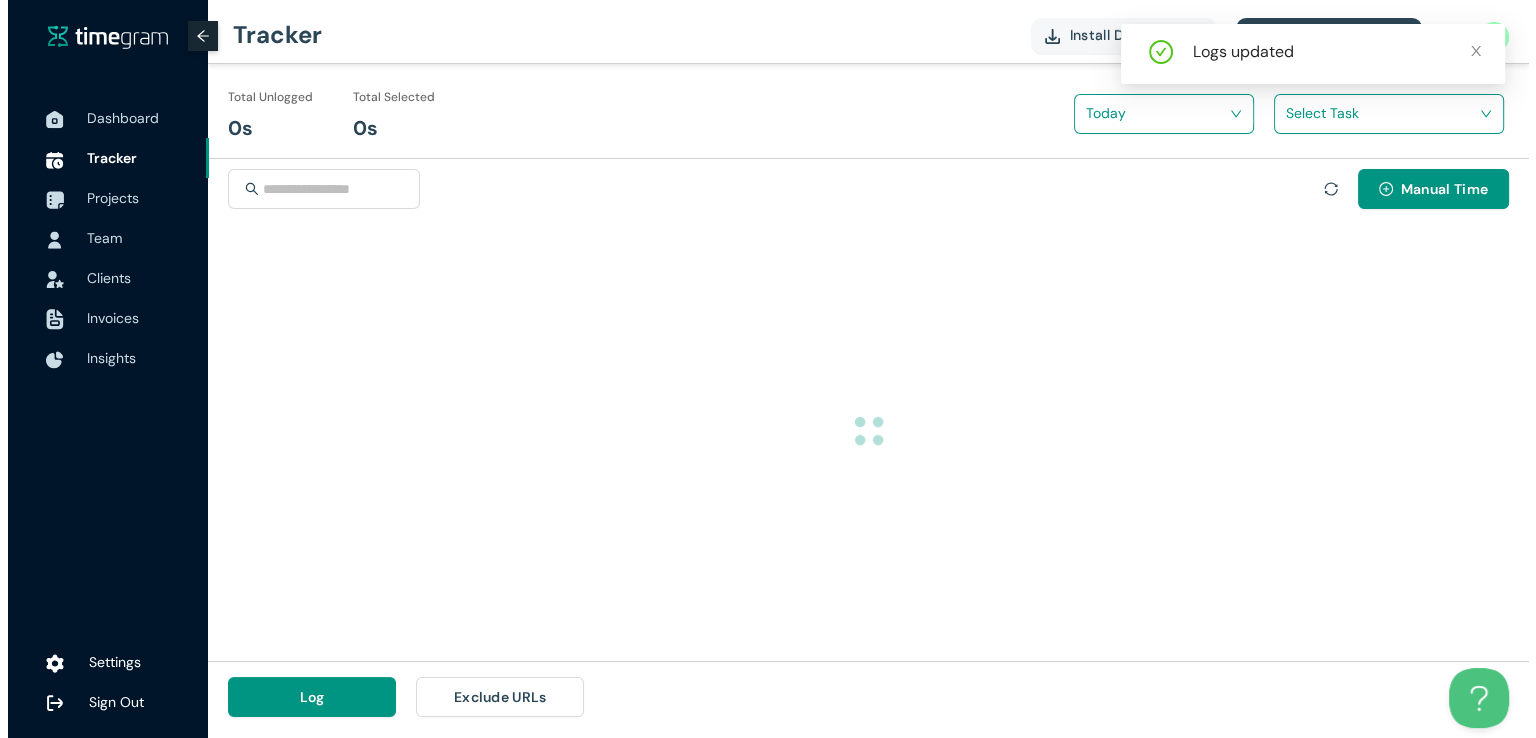scroll, scrollTop: 0, scrollLeft: 0, axis: both 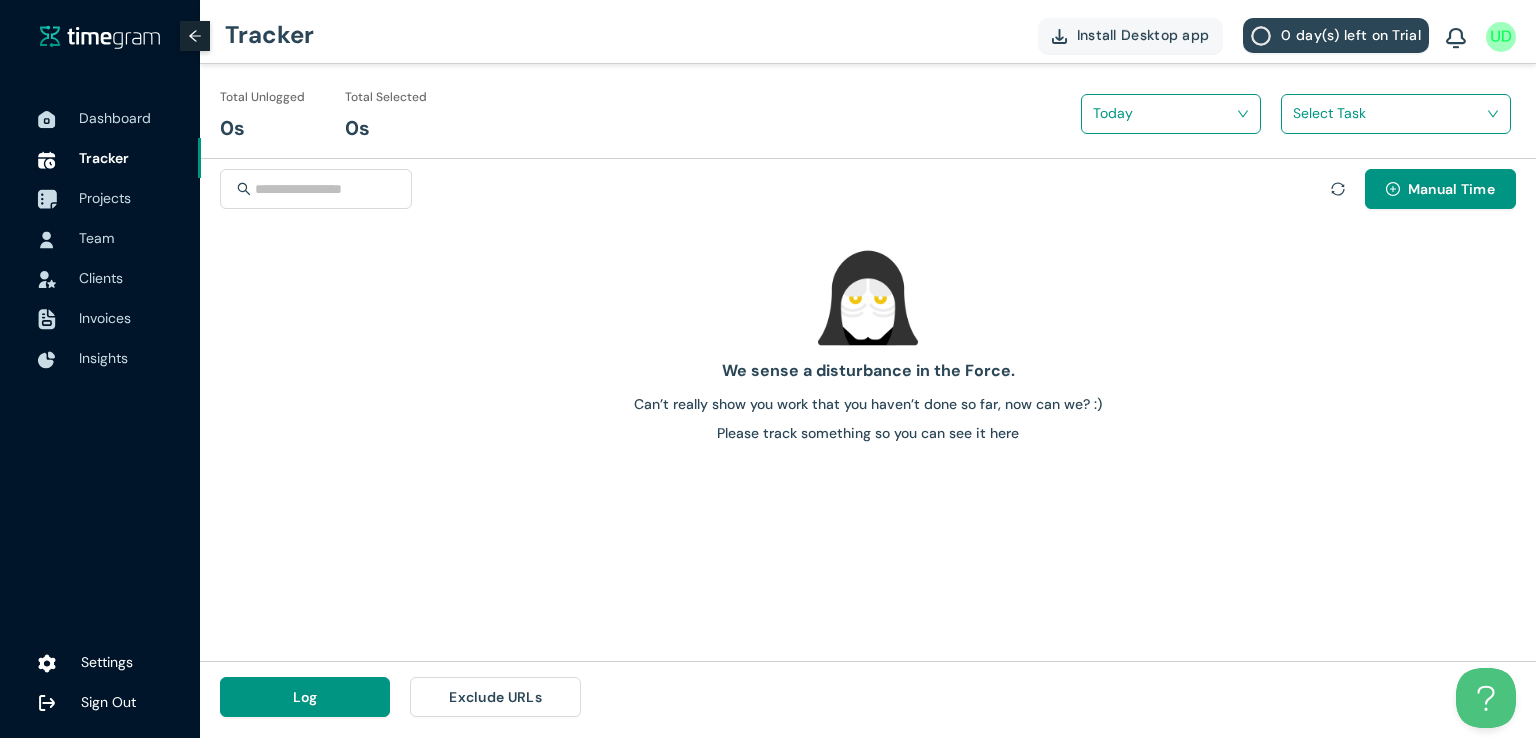 click on "Projects" at bounding box center (105, 198) 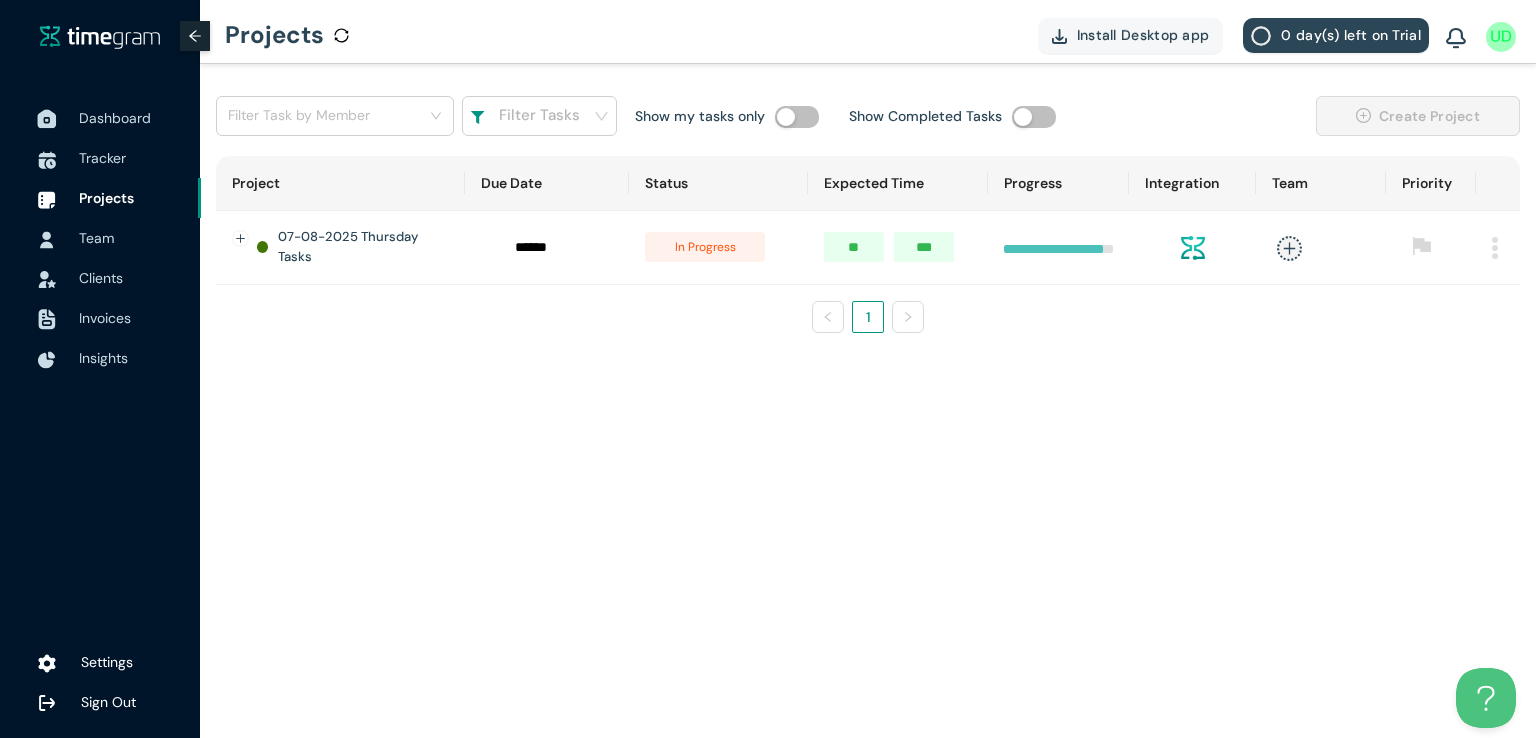 click on "Dashboard" at bounding box center (132, 118) 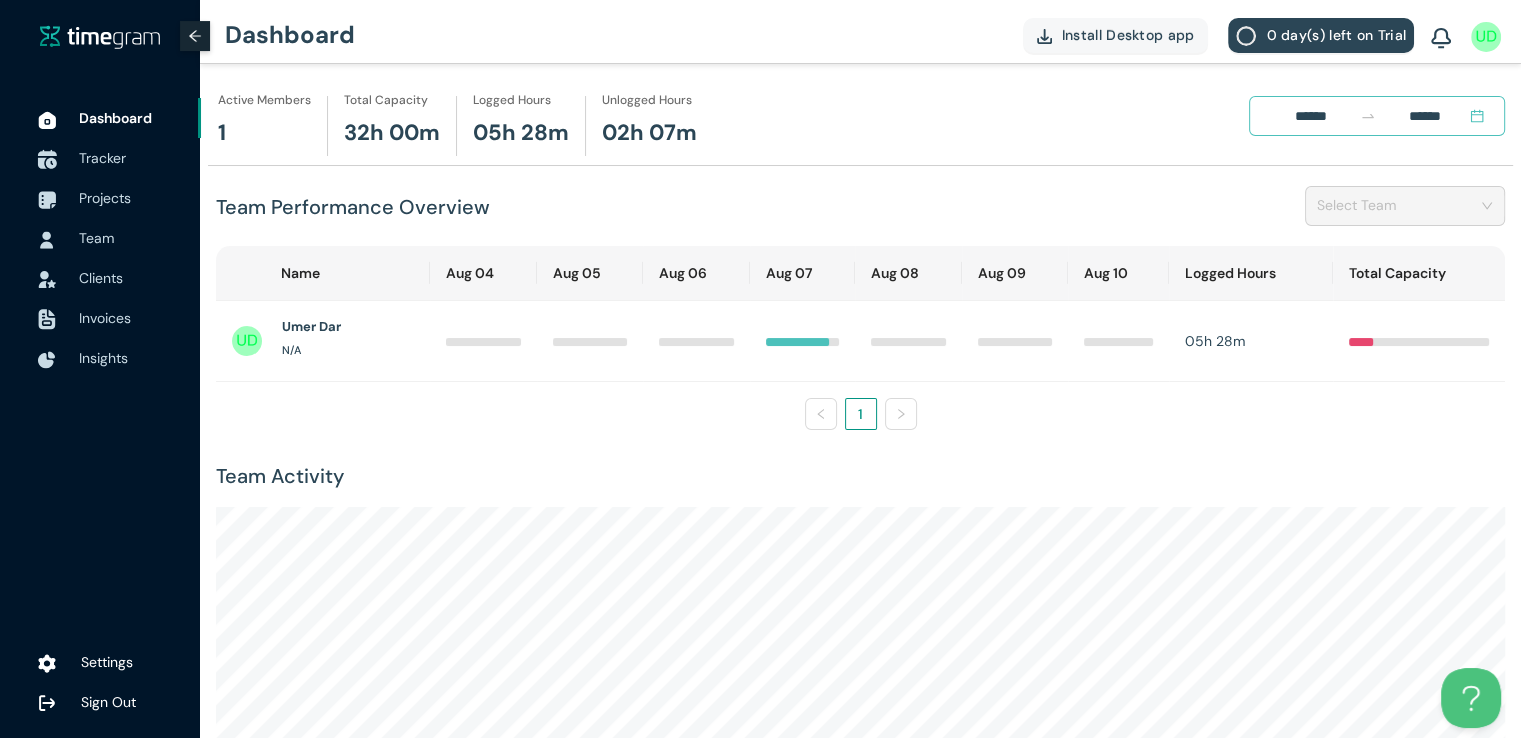 click on "Tracker" at bounding box center [102, 158] 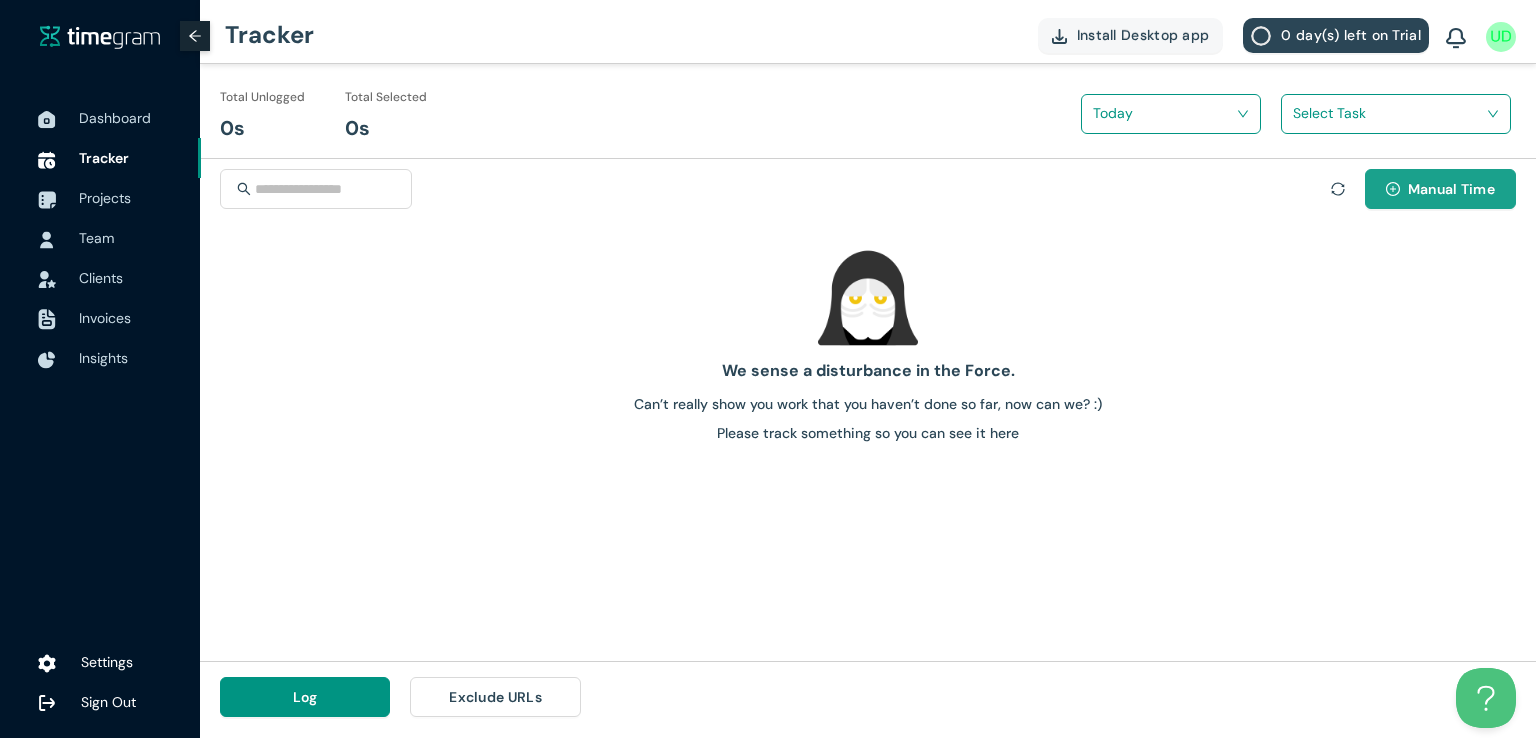 click on "Manual Time" at bounding box center (1451, 189) 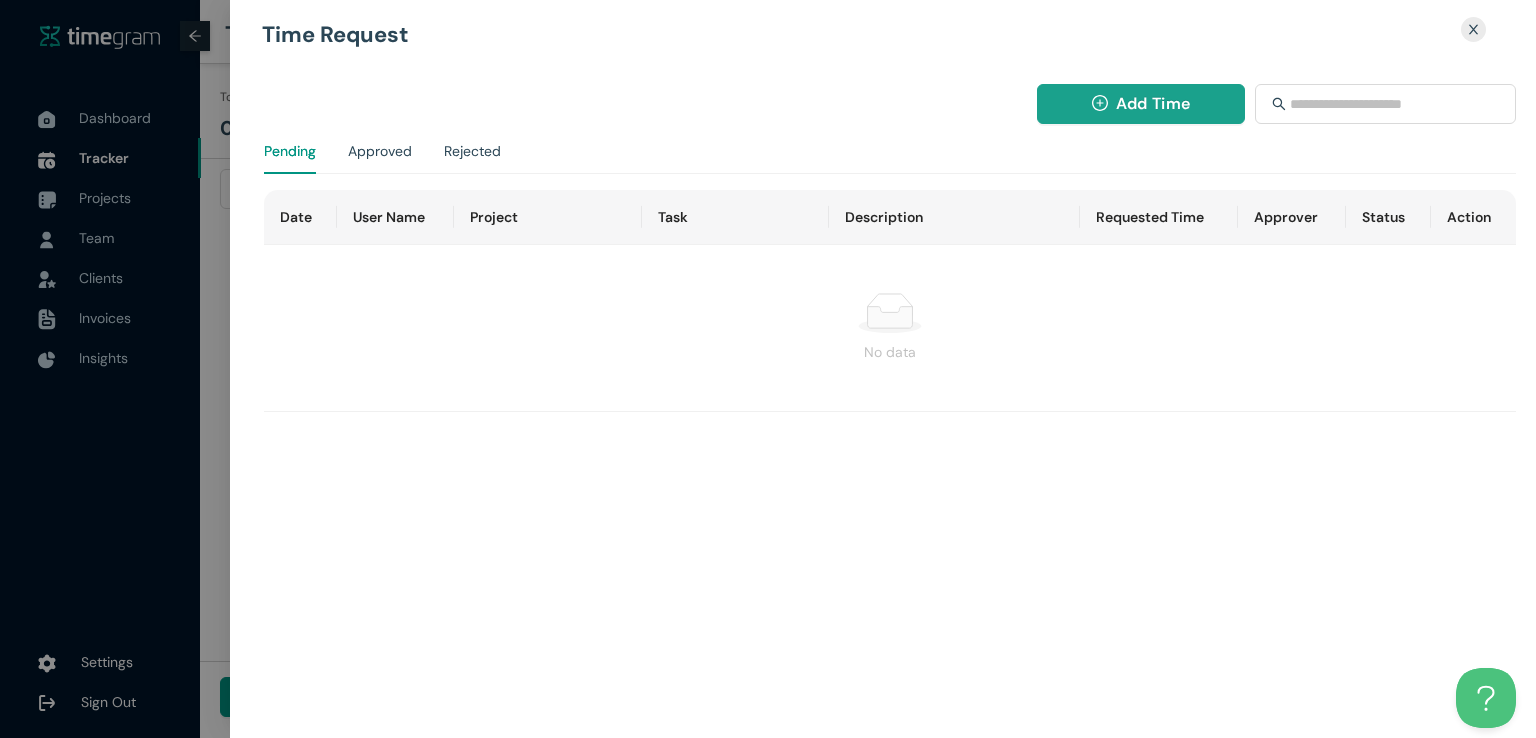 click on "Add Time" at bounding box center [1141, 104] 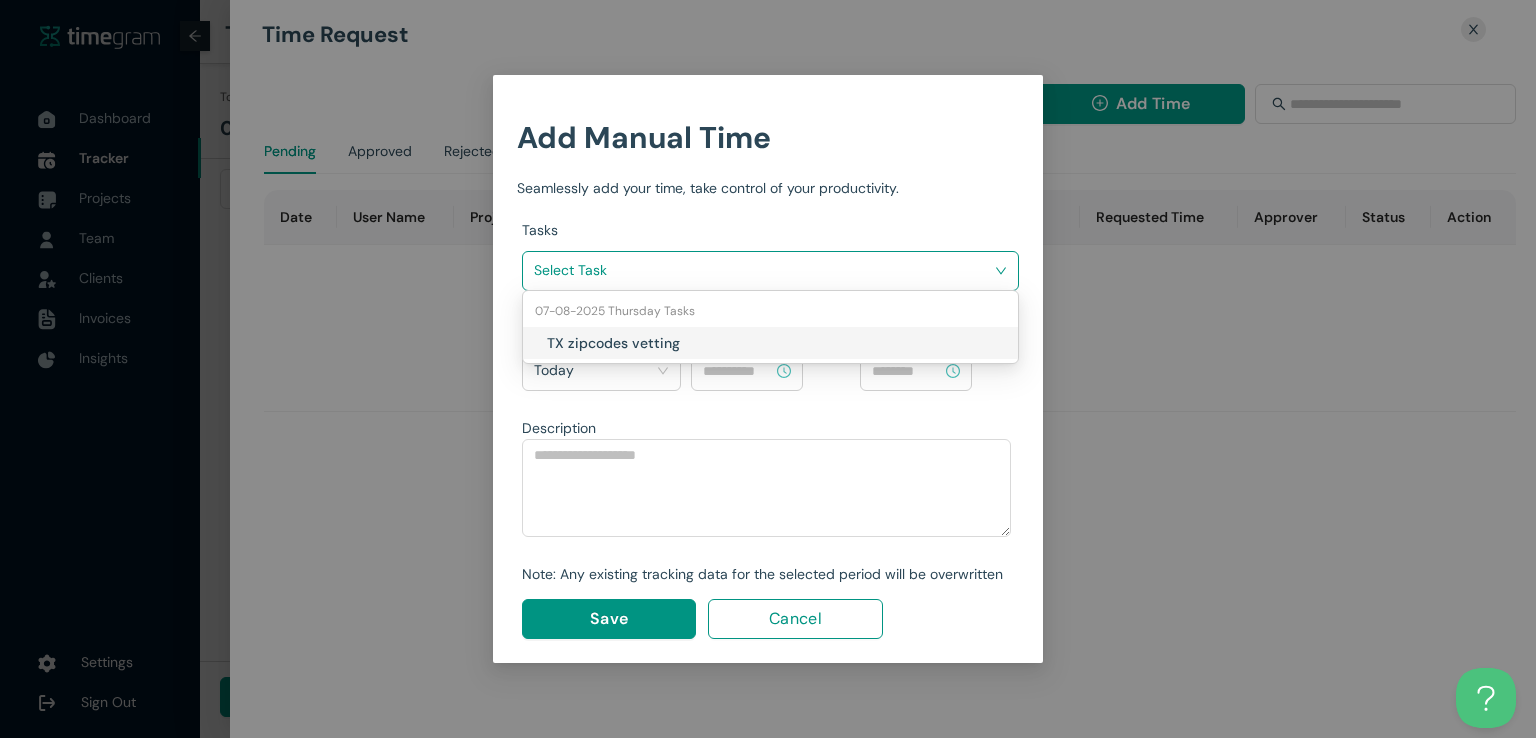 click at bounding box center (763, 270) 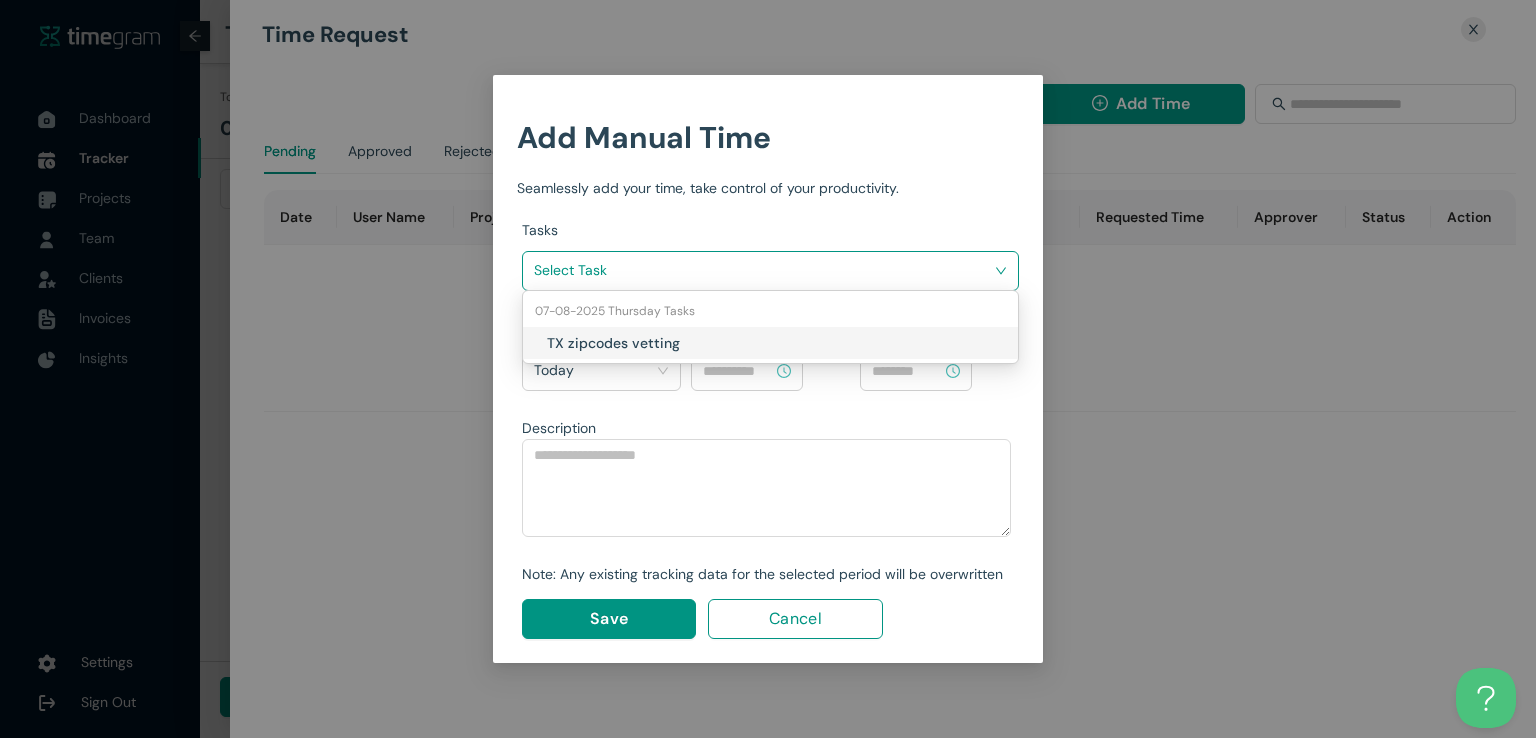 click on "[STATE] [POSTAL_CODE] vetting" at bounding box center [664, 343] 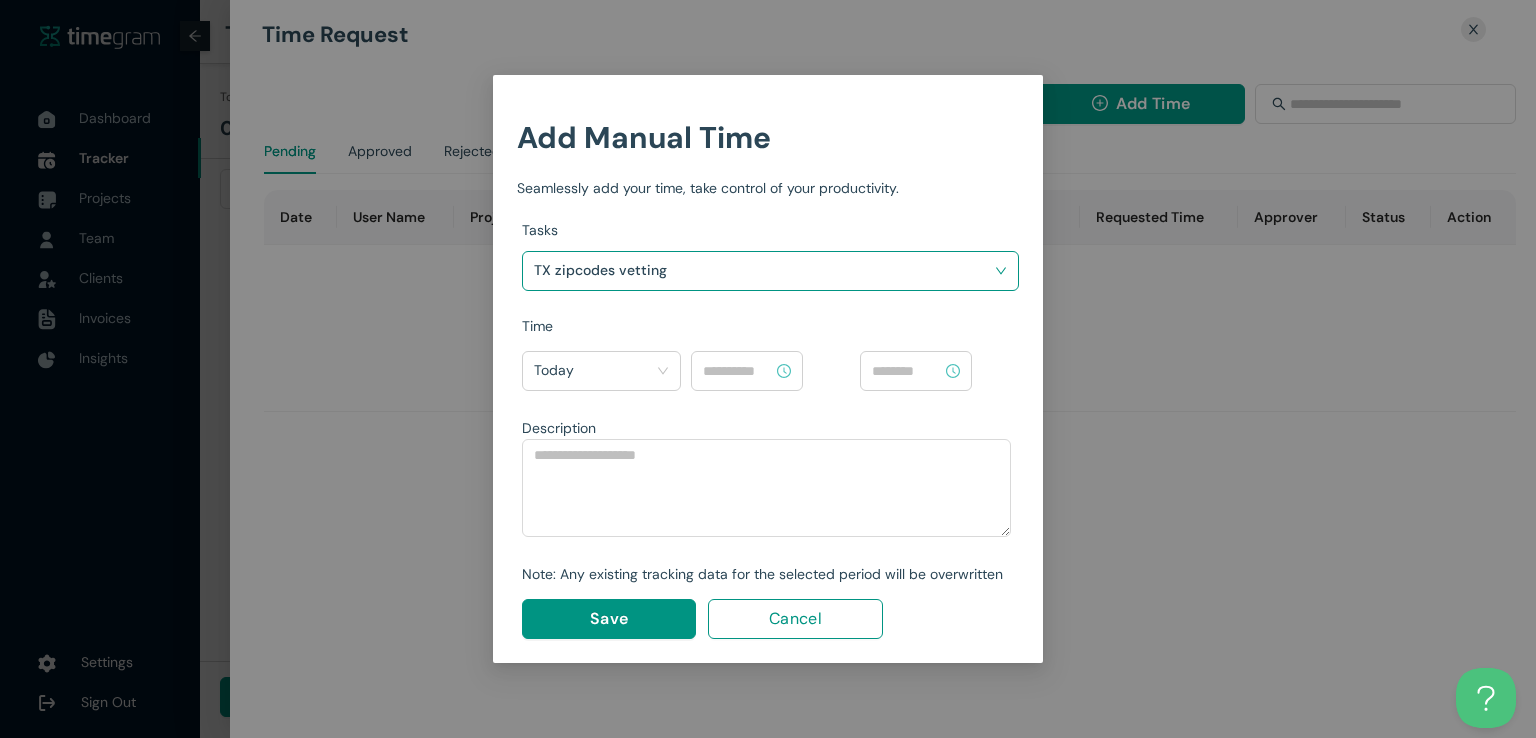click at bounding box center (738, 371) 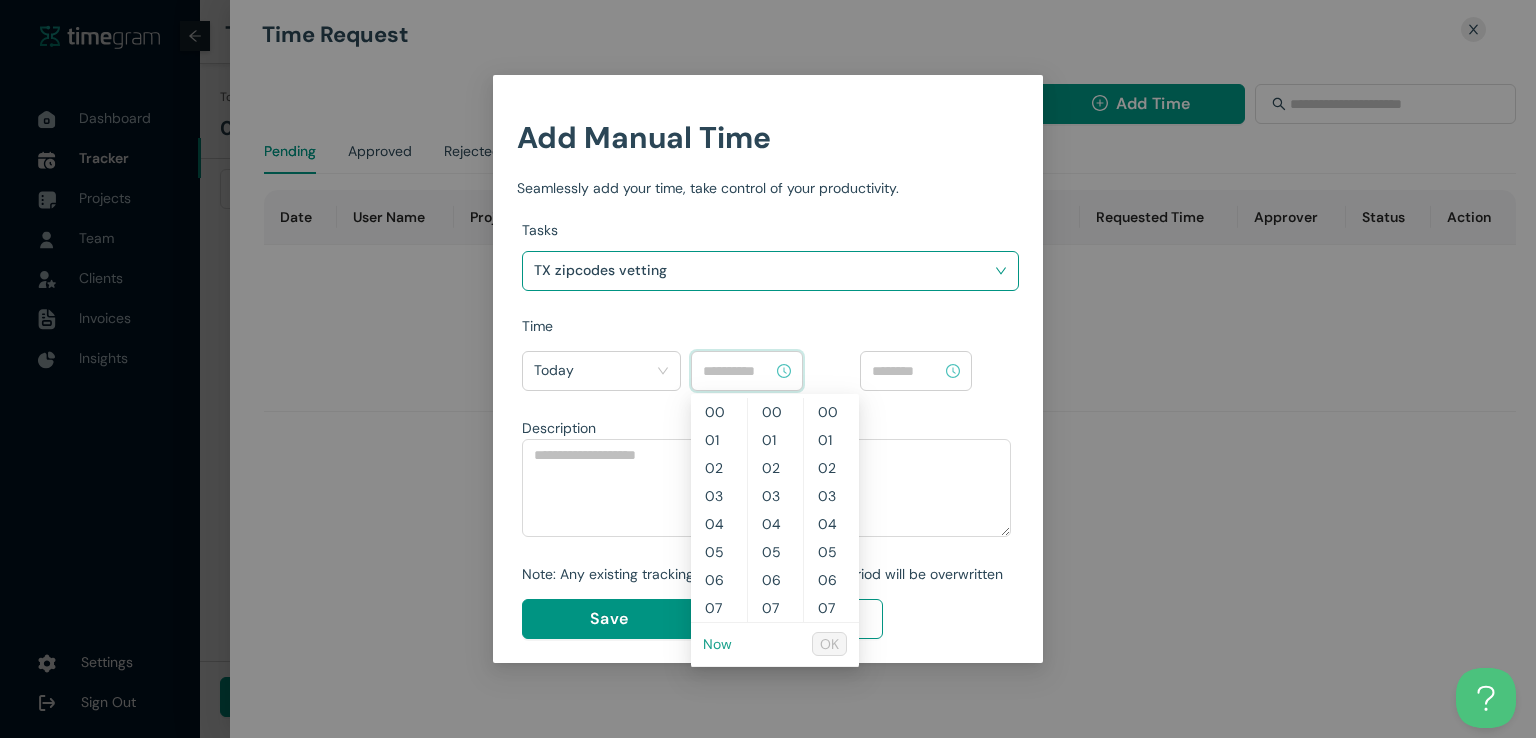 click on "Now" at bounding box center [717, 644] 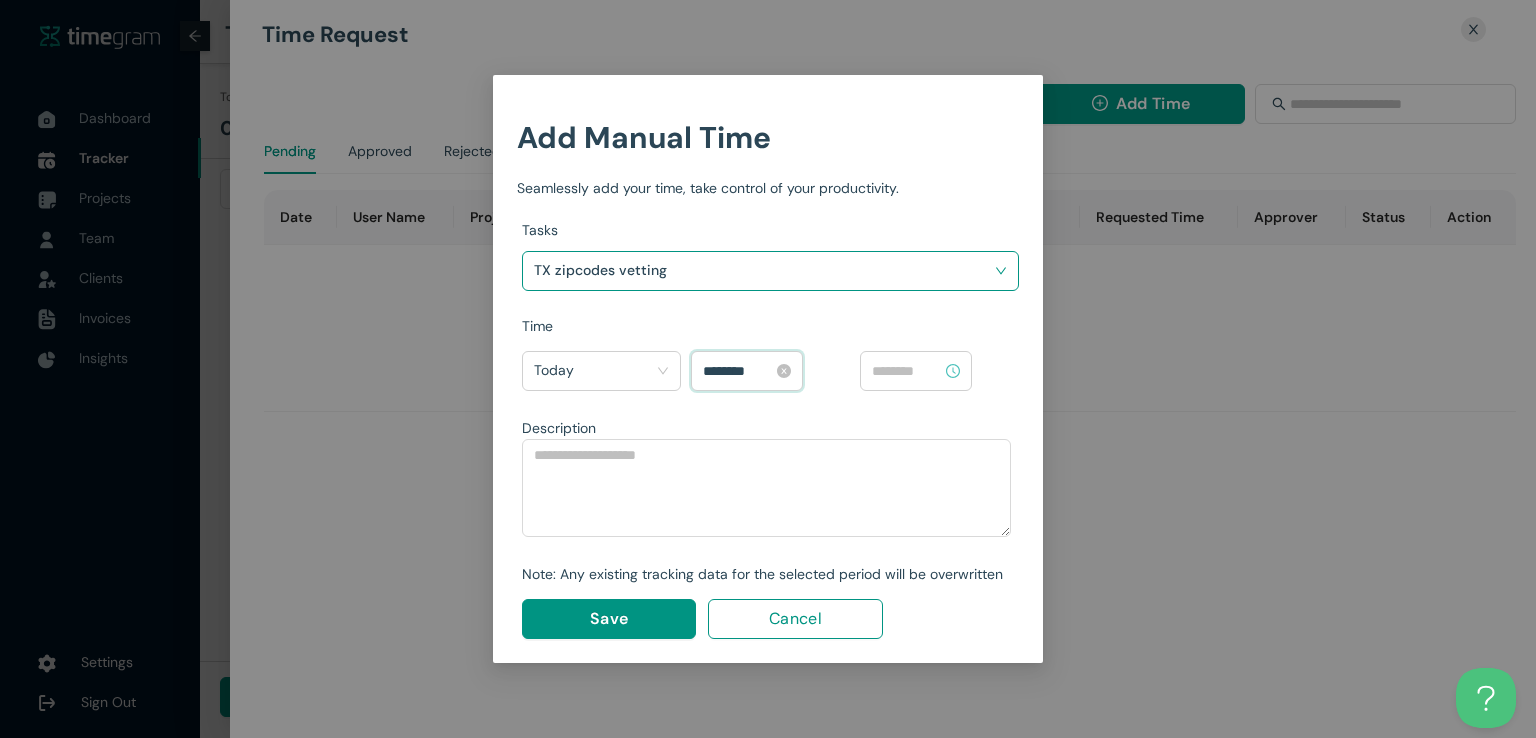 click on "********" at bounding box center (738, 371) 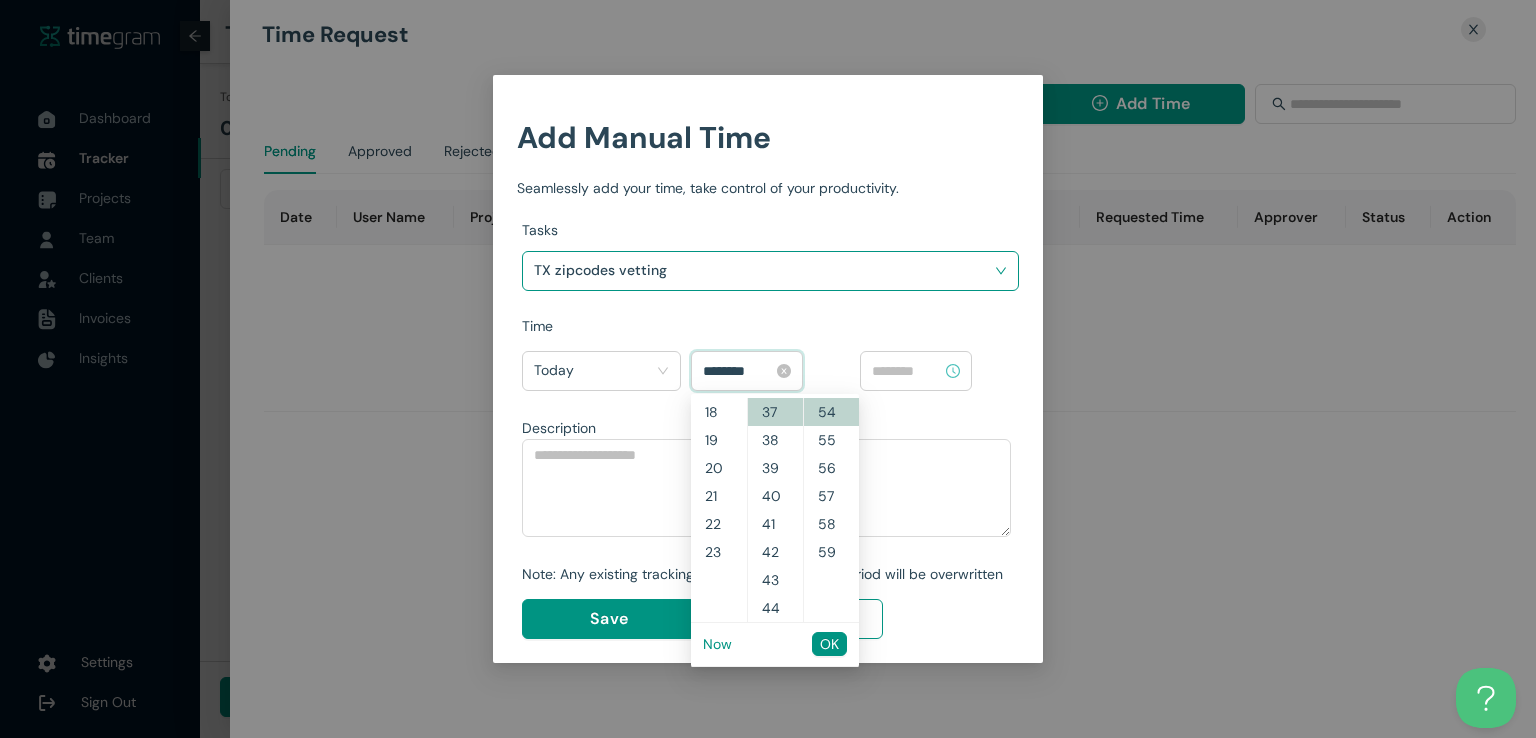 scroll, scrollTop: 448, scrollLeft: 0, axis: vertical 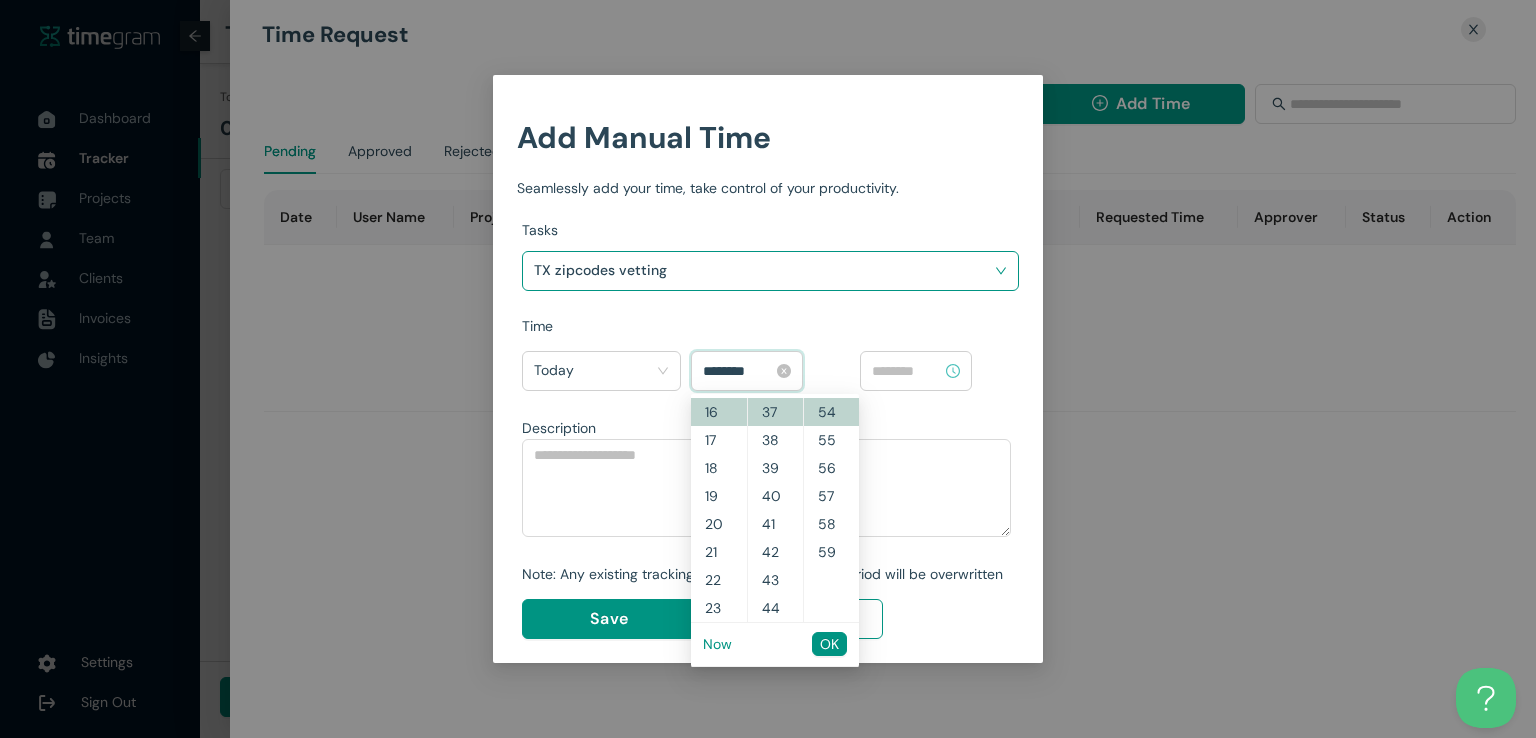 click on "********" at bounding box center (738, 371) 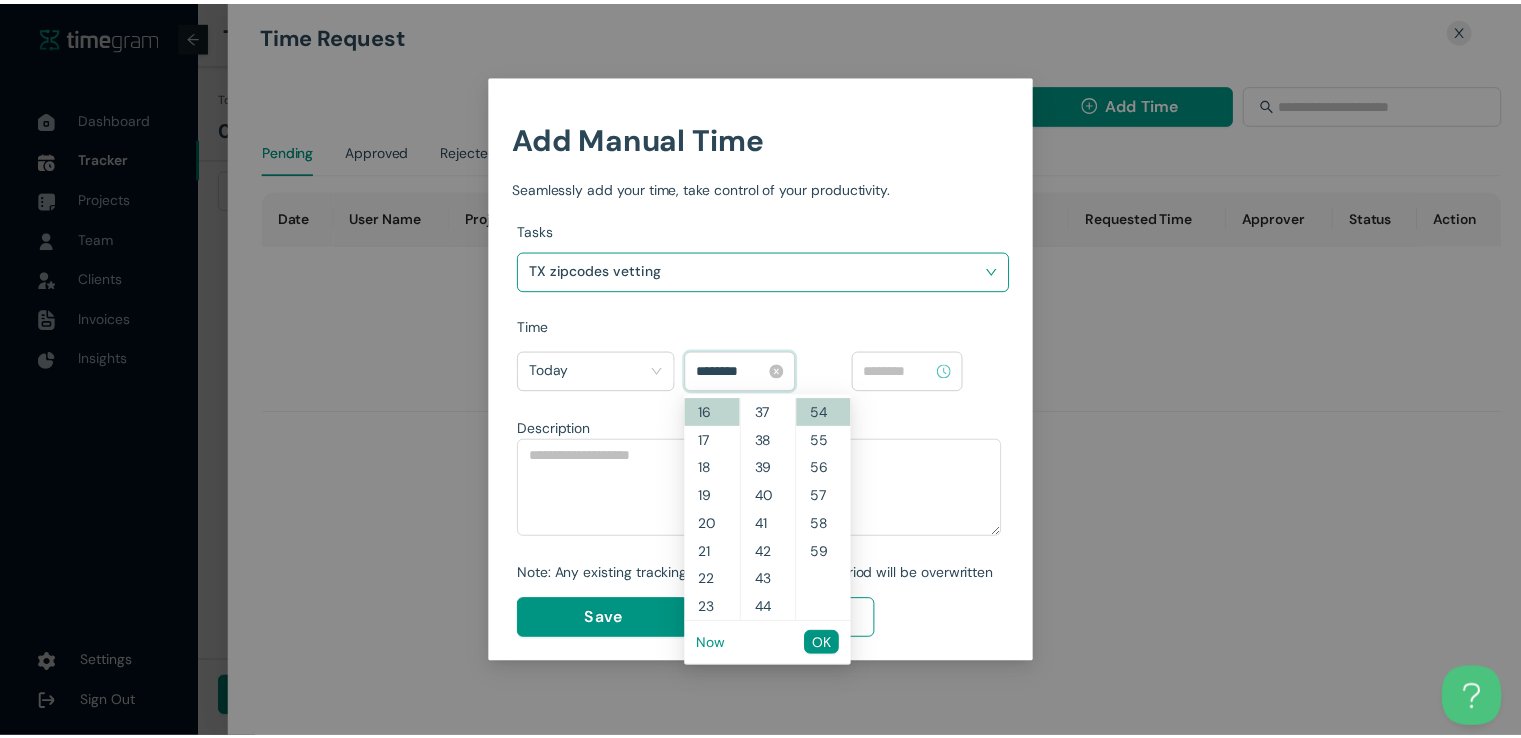 scroll, scrollTop: 0, scrollLeft: 0, axis: both 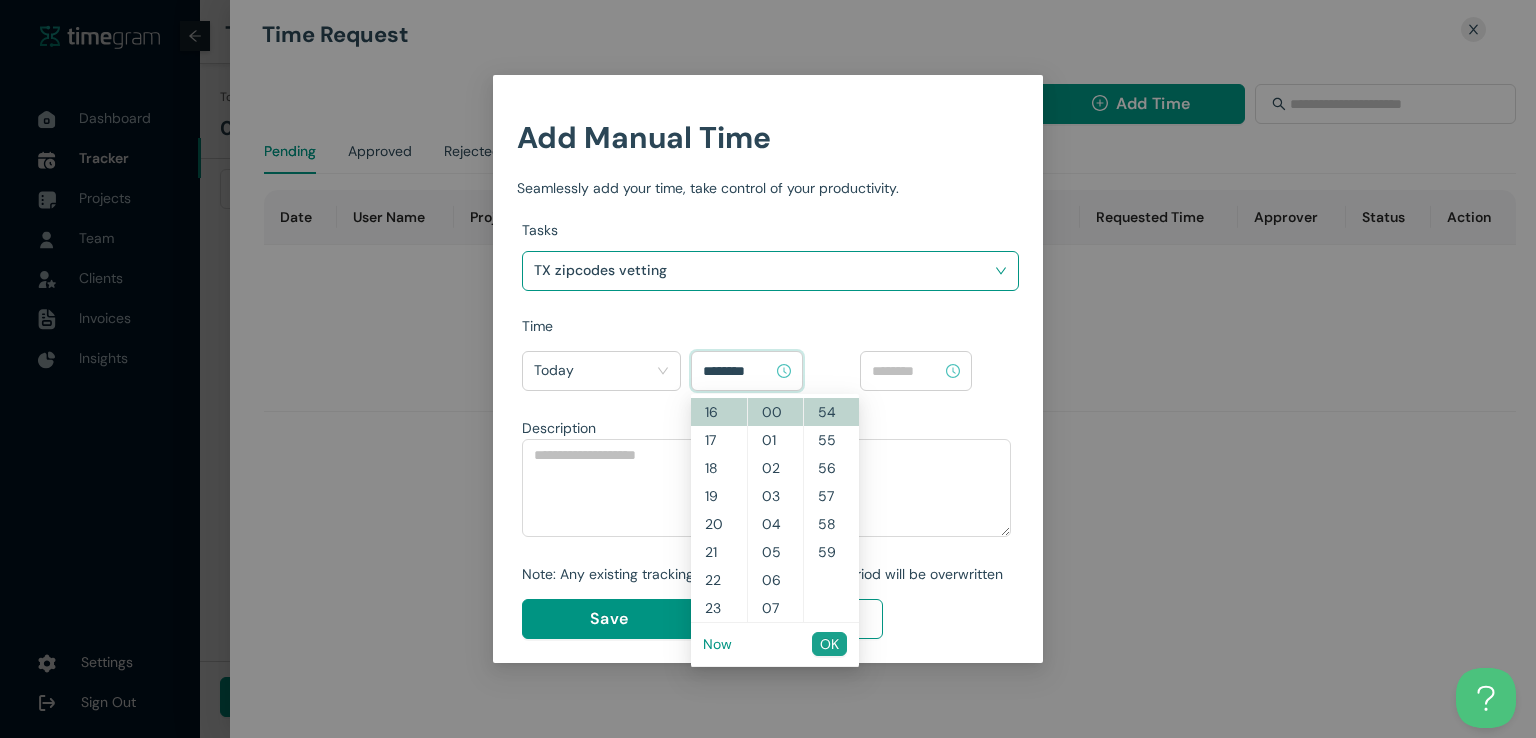 click on "OK" at bounding box center [829, 644] 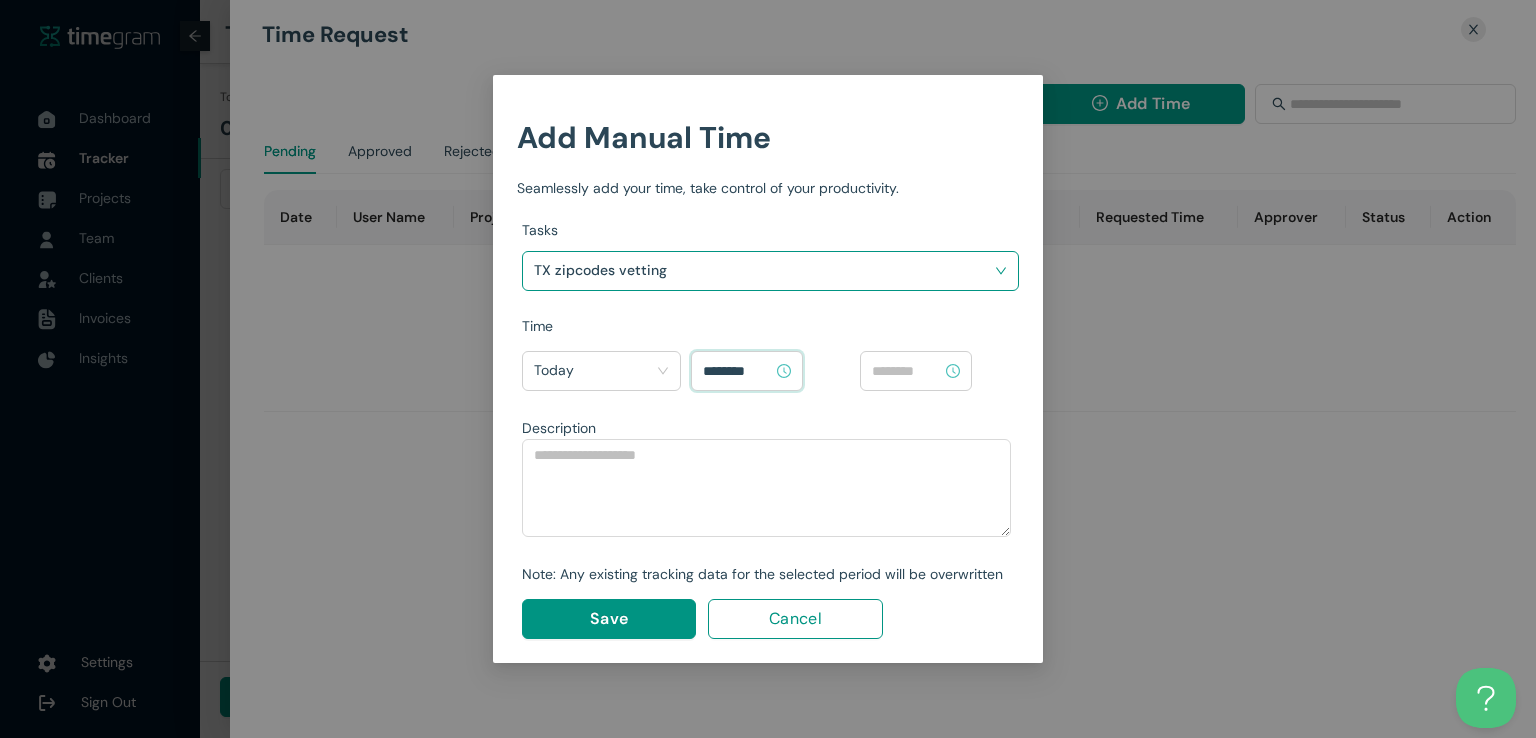 type on "********" 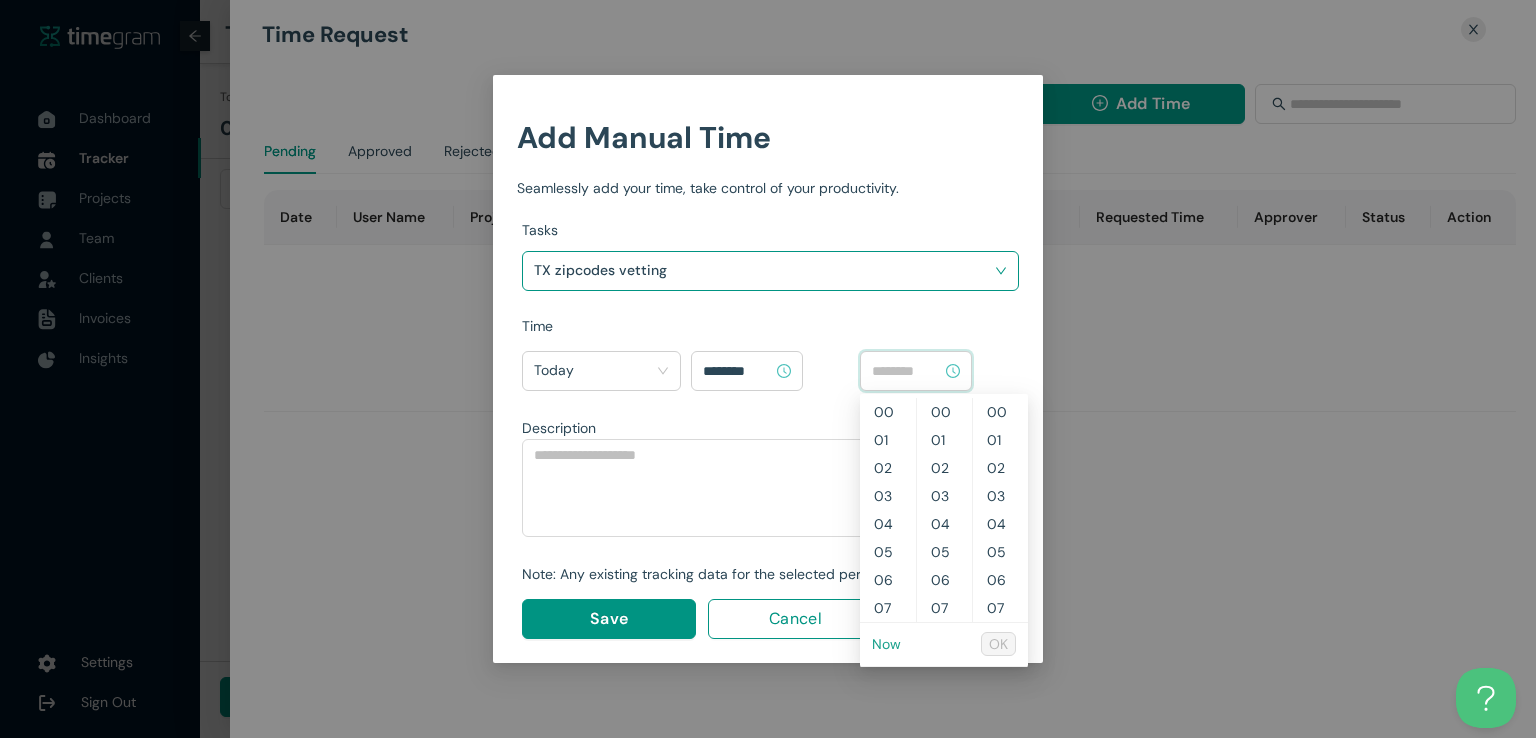 click on "Now" at bounding box center (886, 644) 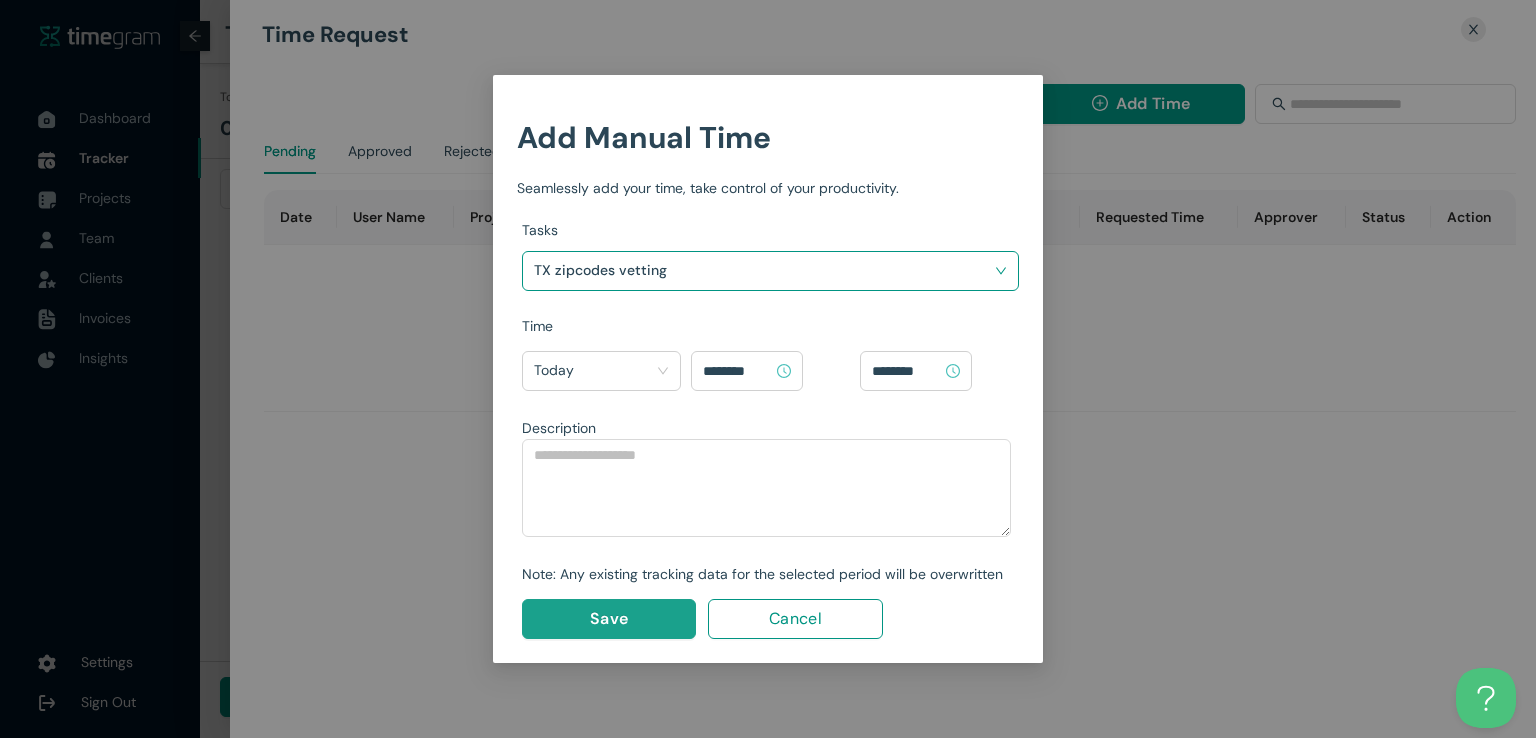 click on "Save" at bounding box center (609, 619) 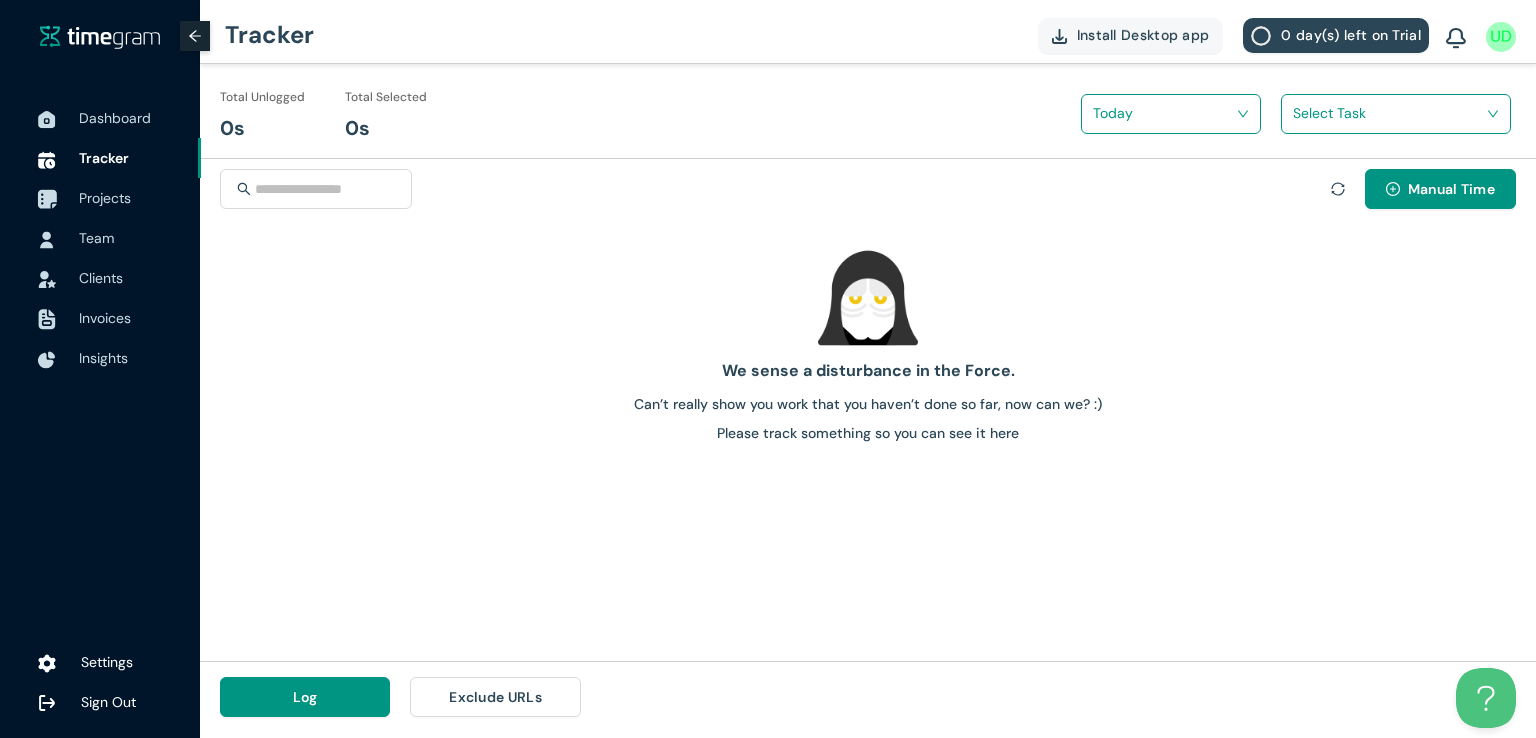 click on "Projects" at bounding box center (105, 198) 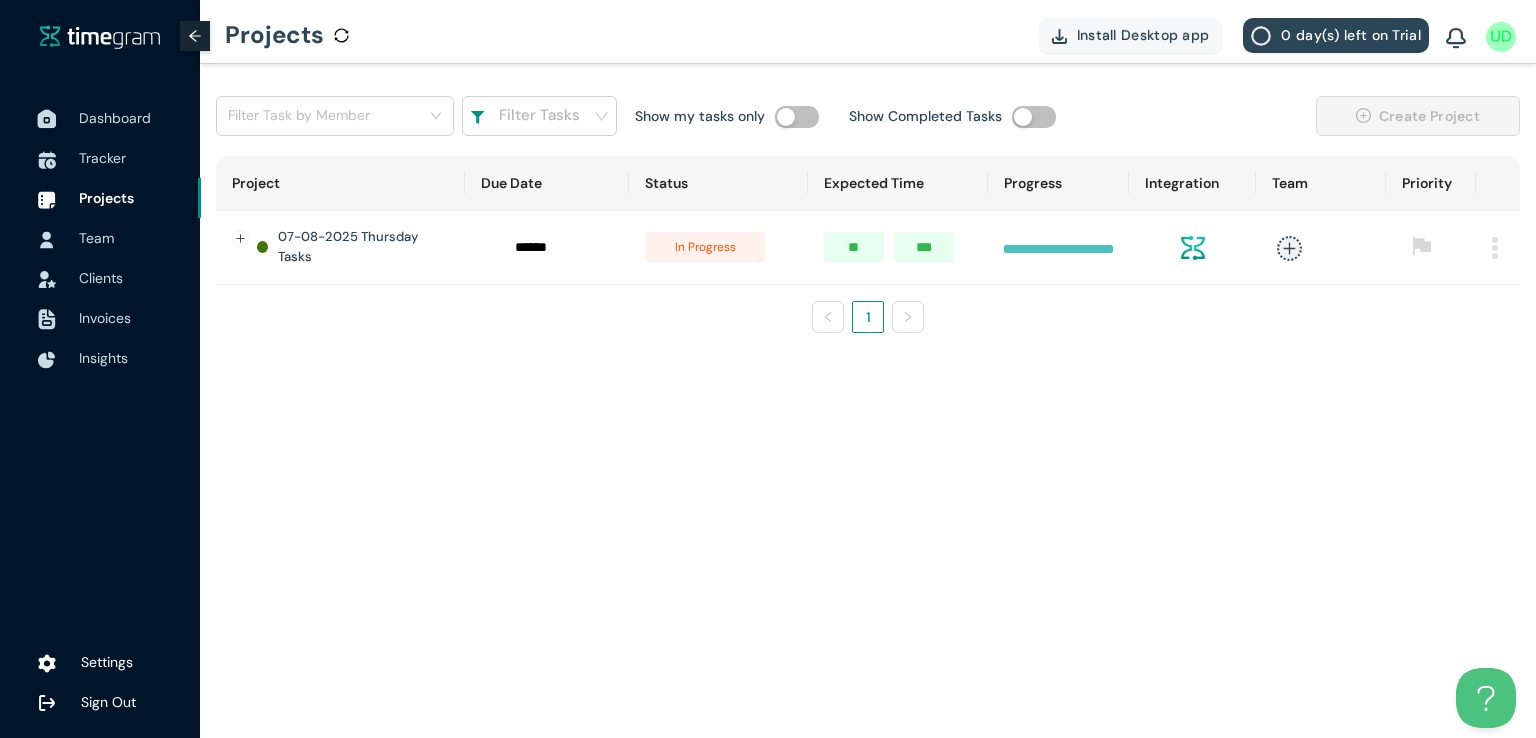 click on "Dashboard" at bounding box center (115, 118) 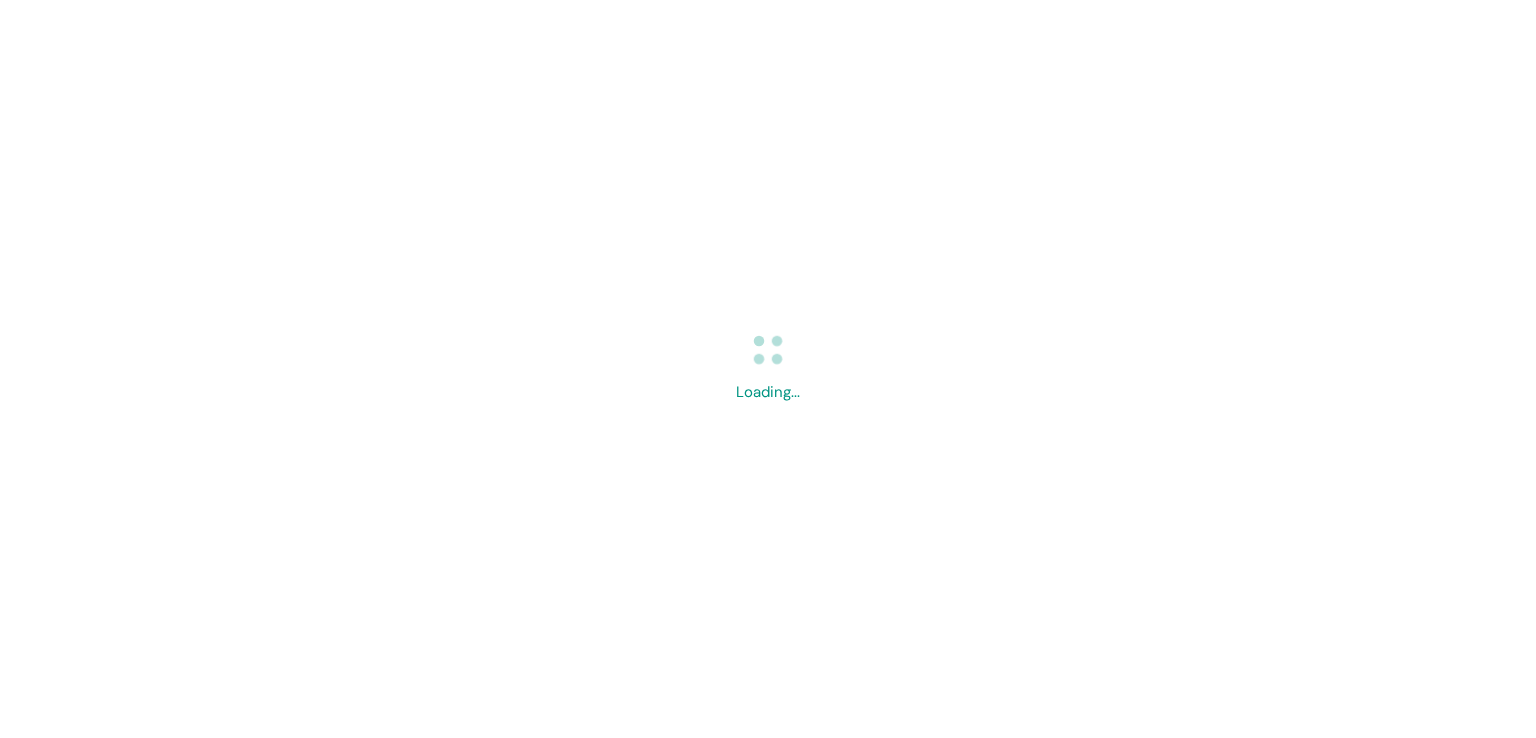 scroll, scrollTop: 0, scrollLeft: 0, axis: both 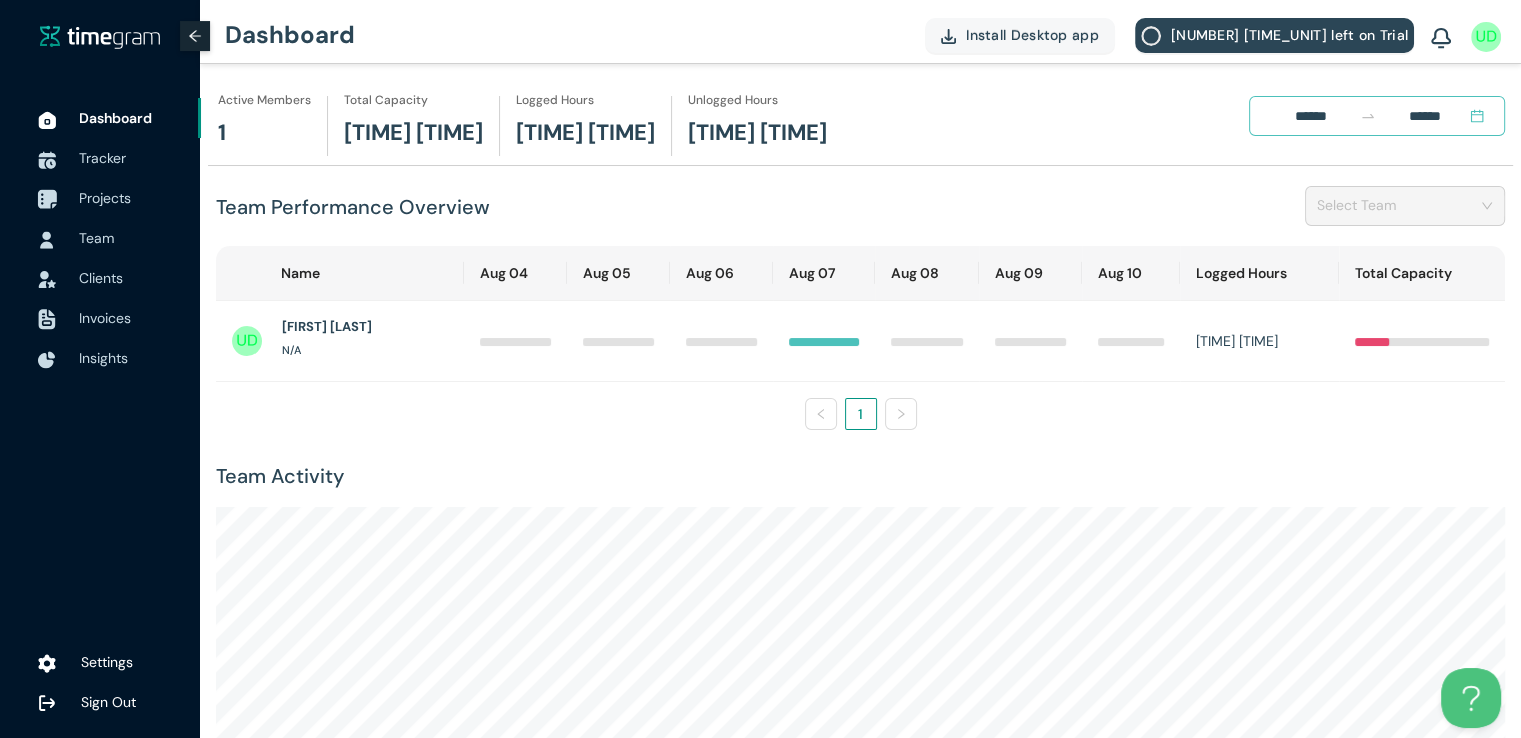 click on "Projects" at bounding box center [105, 198] 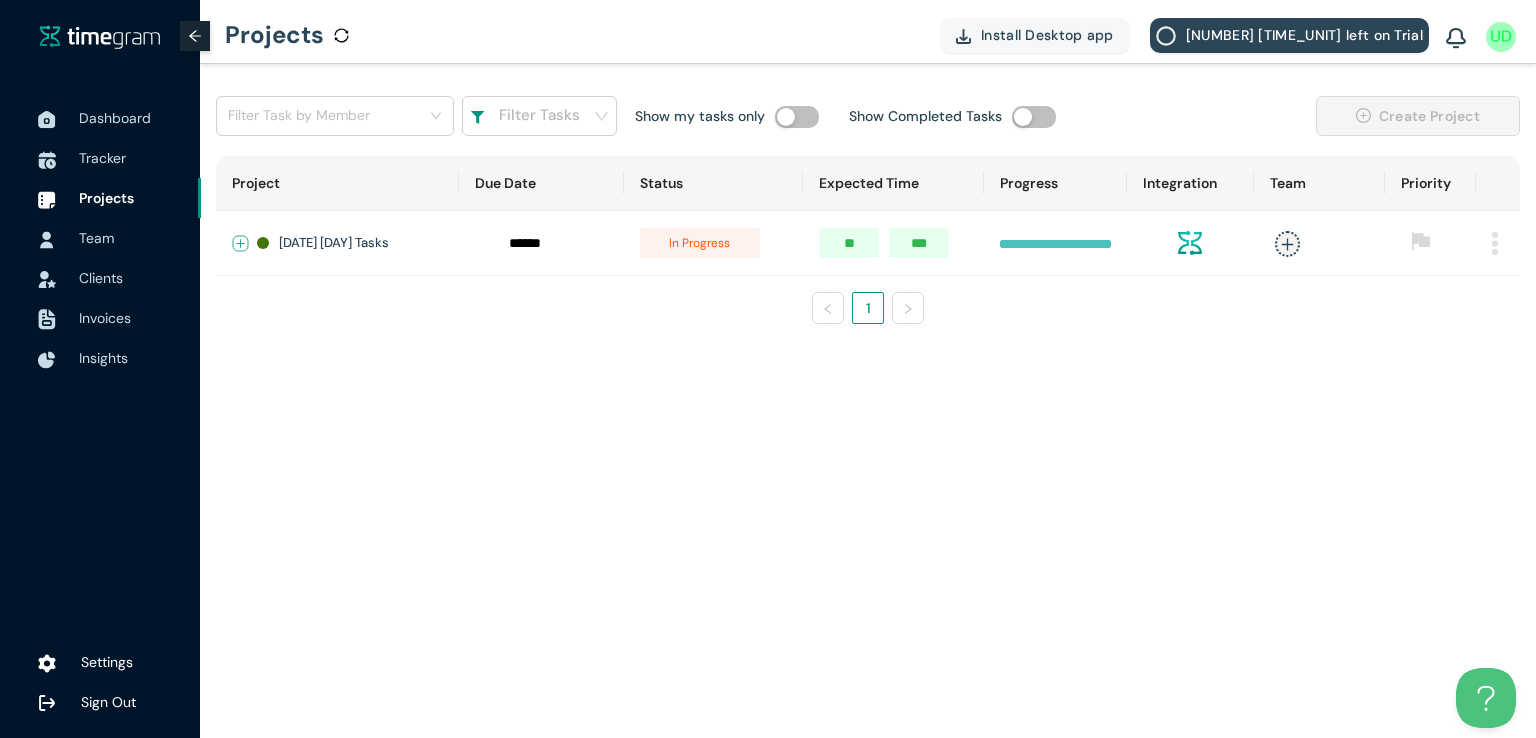 click at bounding box center [241, 244] 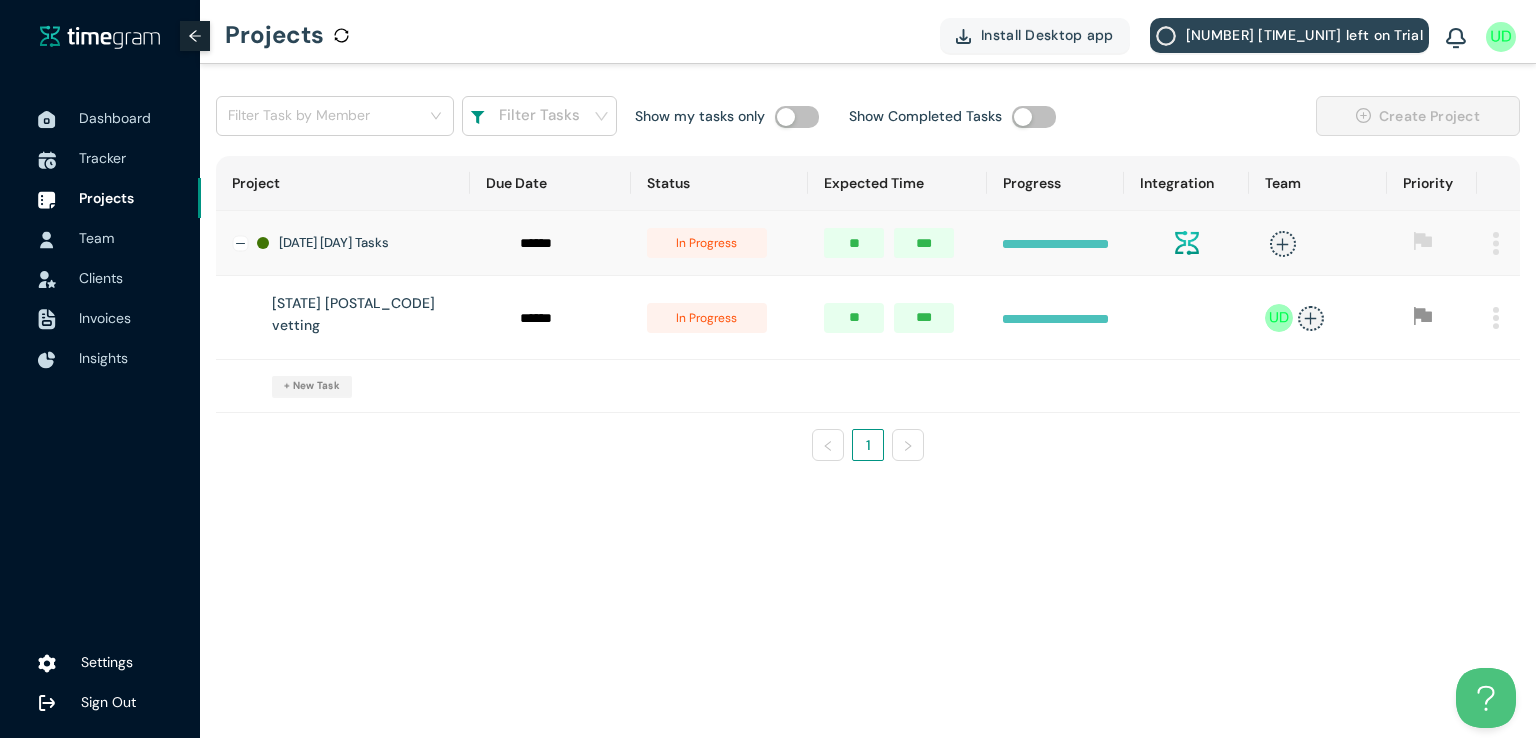 click on "in progress" at bounding box center (707, 318) 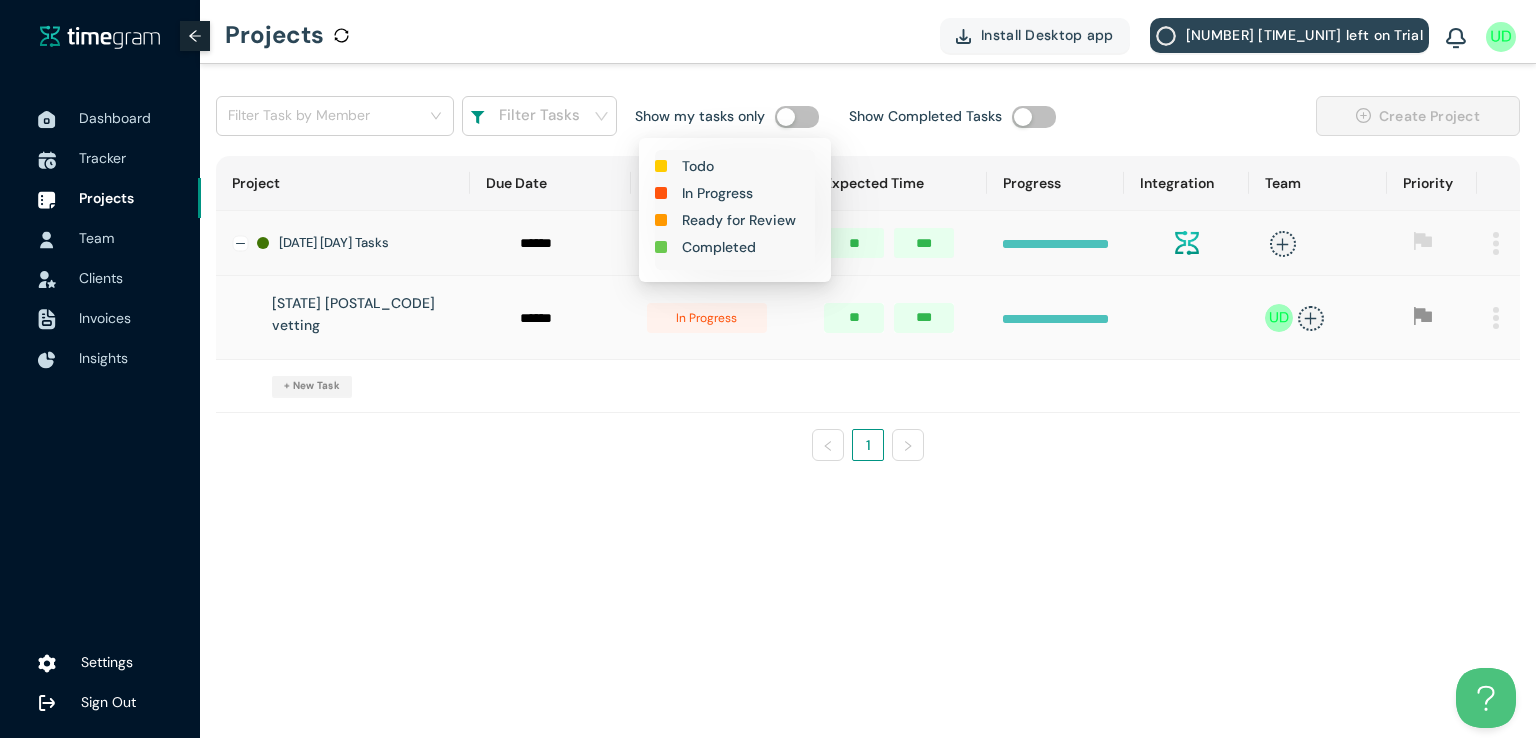 click on "Completed" at bounding box center [719, 247] 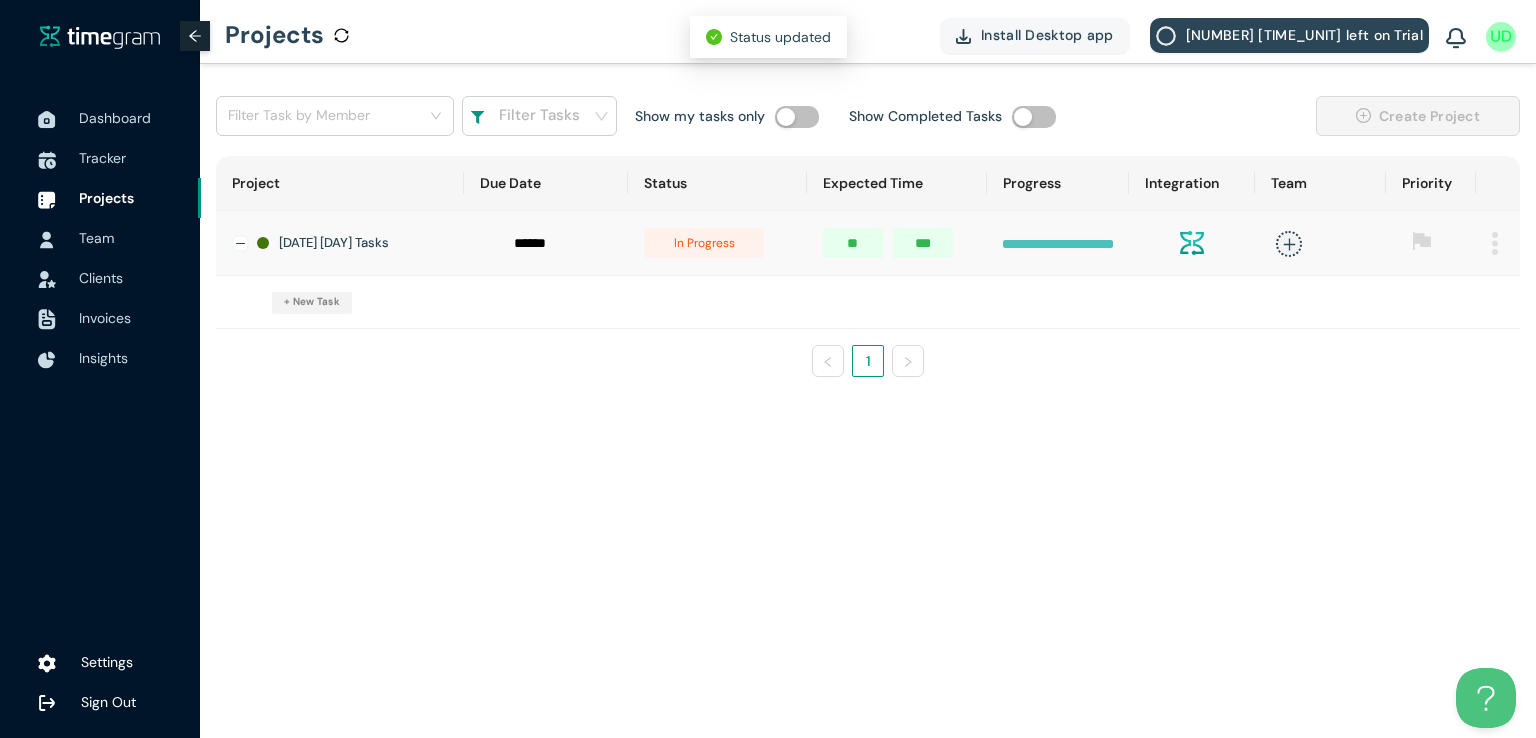 click on "in progress" at bounding box center (704, 243) 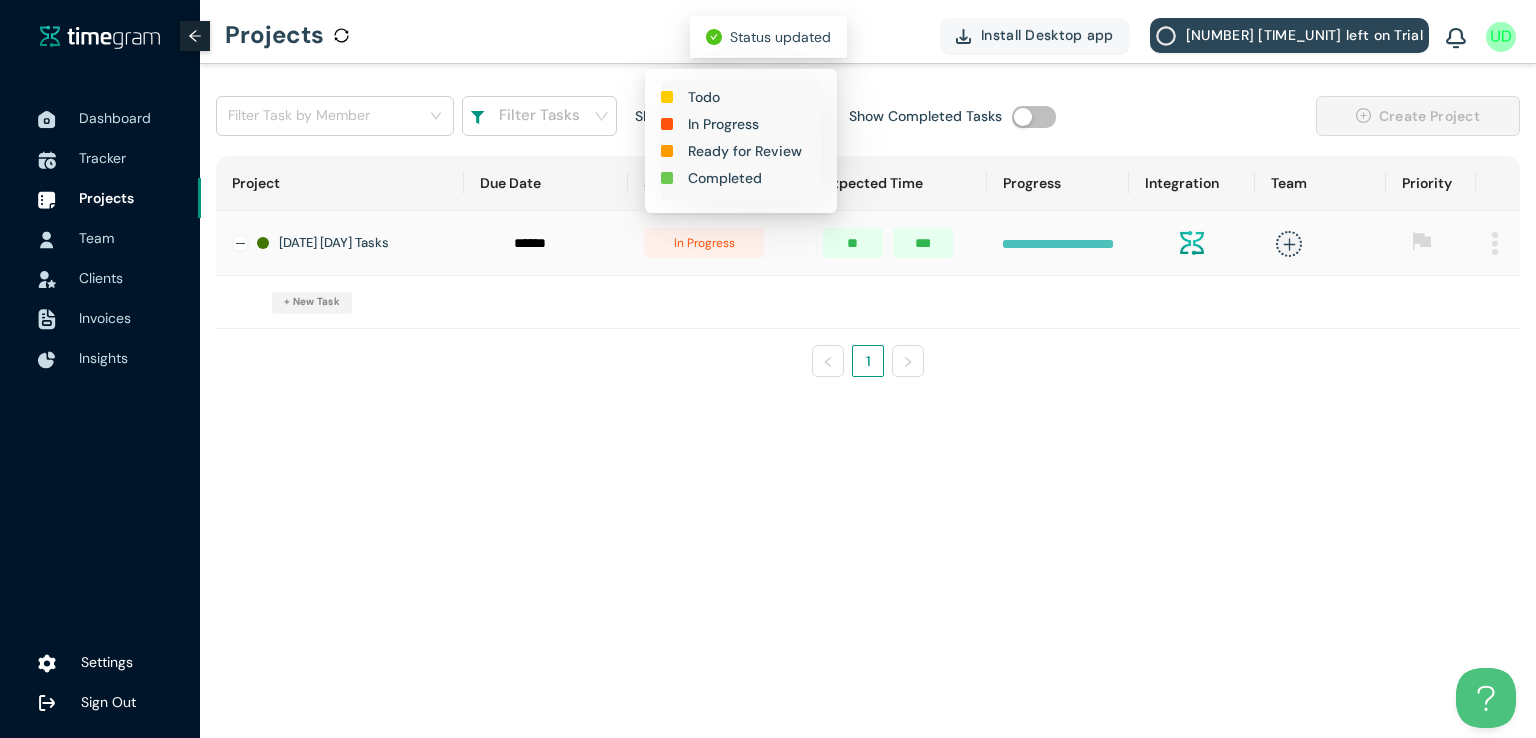 click on "Completed" at bounding box center (725, 178) 